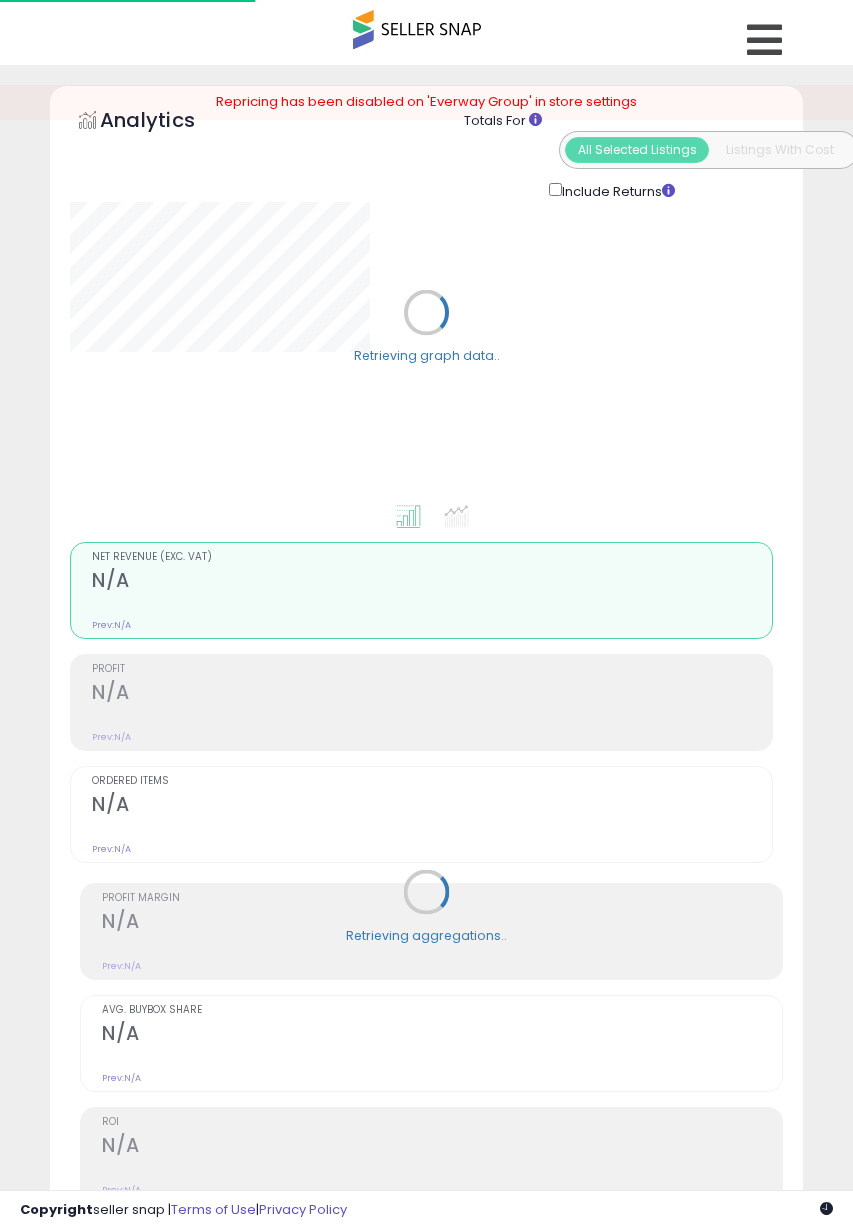 select on "**" 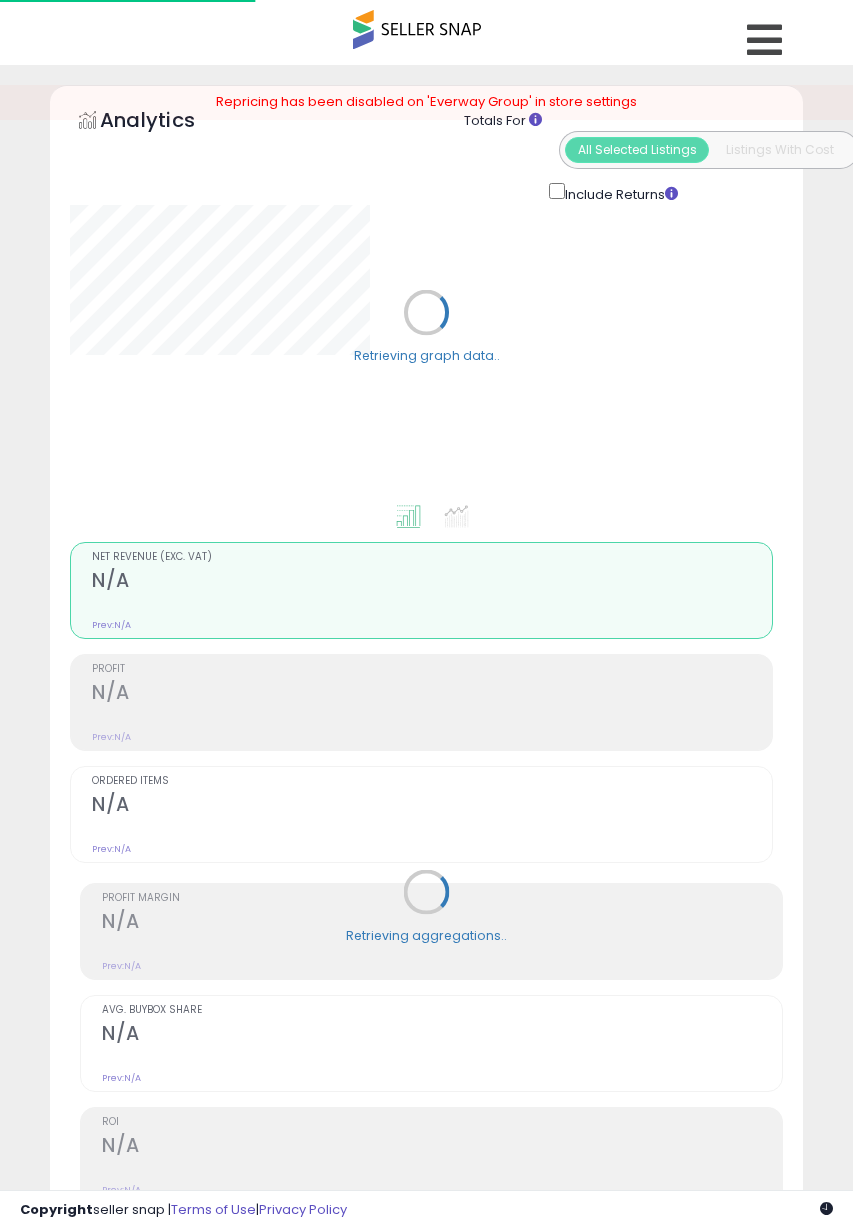 scroll, scrollTop: 0, scrollLeft: 0, axis: both 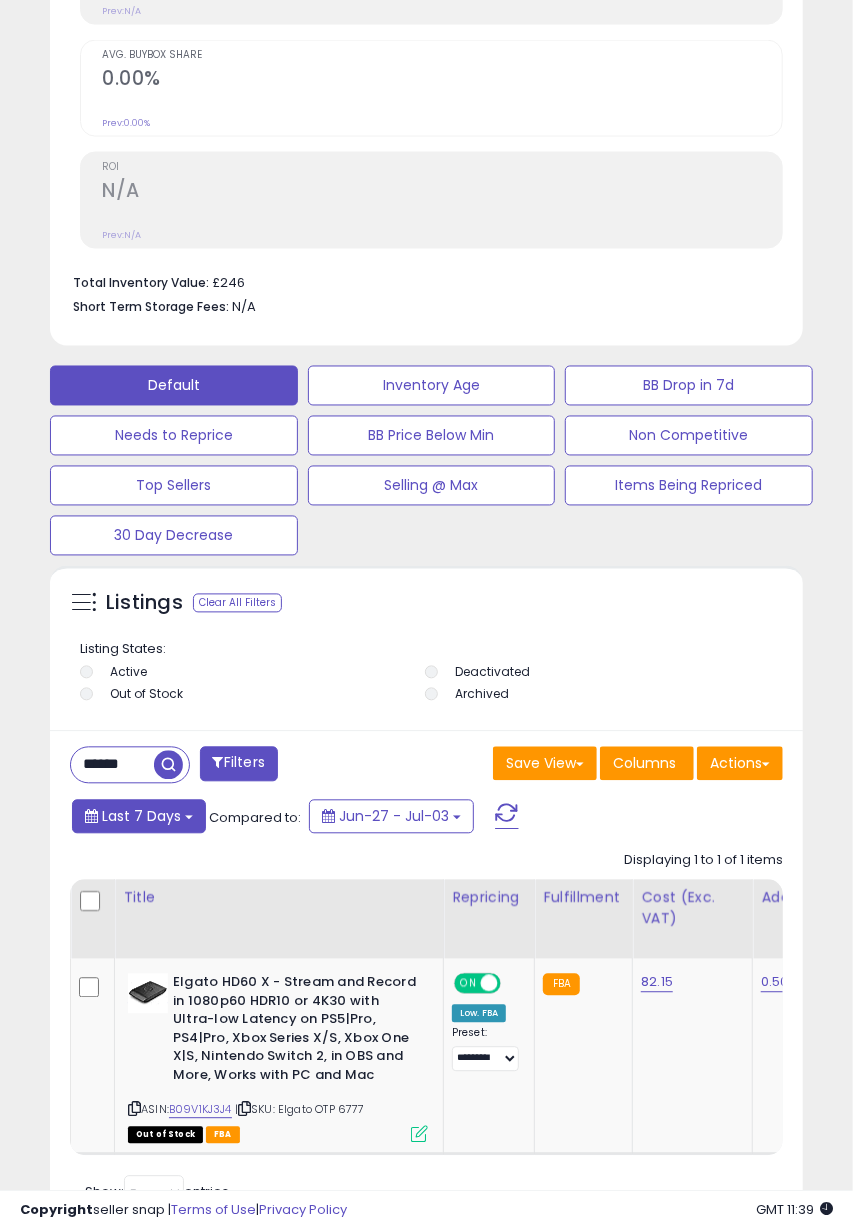 click on "******" at bounding box center (112, 765) 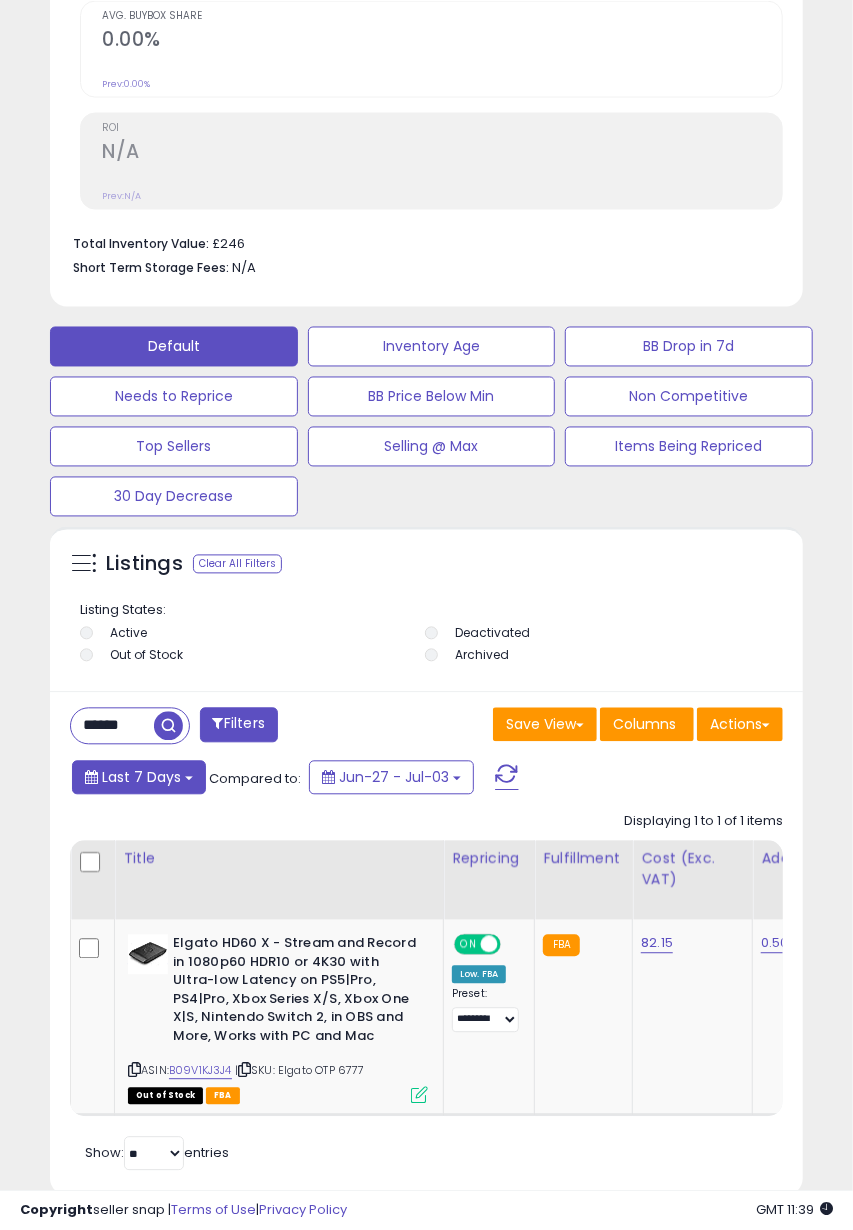 click on "Last 7 Days" at bounding box center (139, 778) 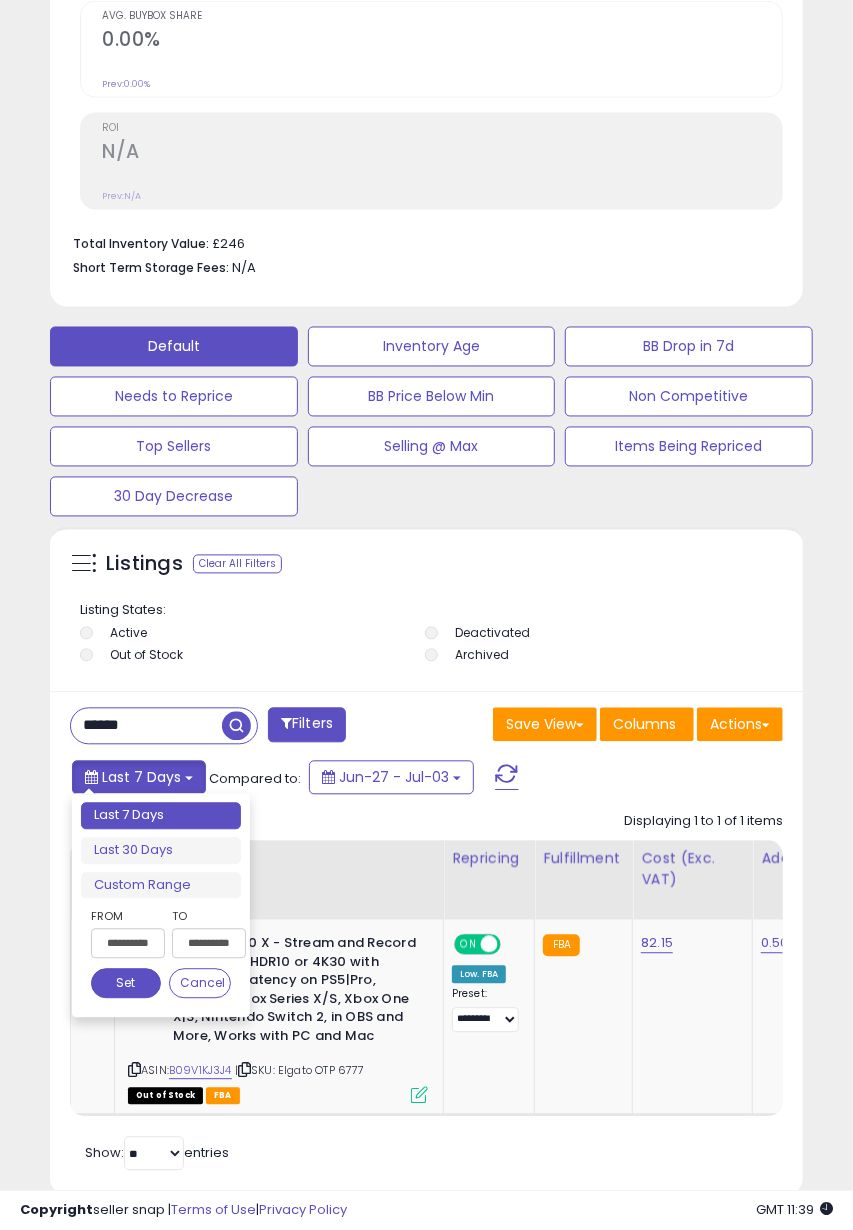 scroll, scrollTop: 1031, scrollLeft: 0, axis: vertical 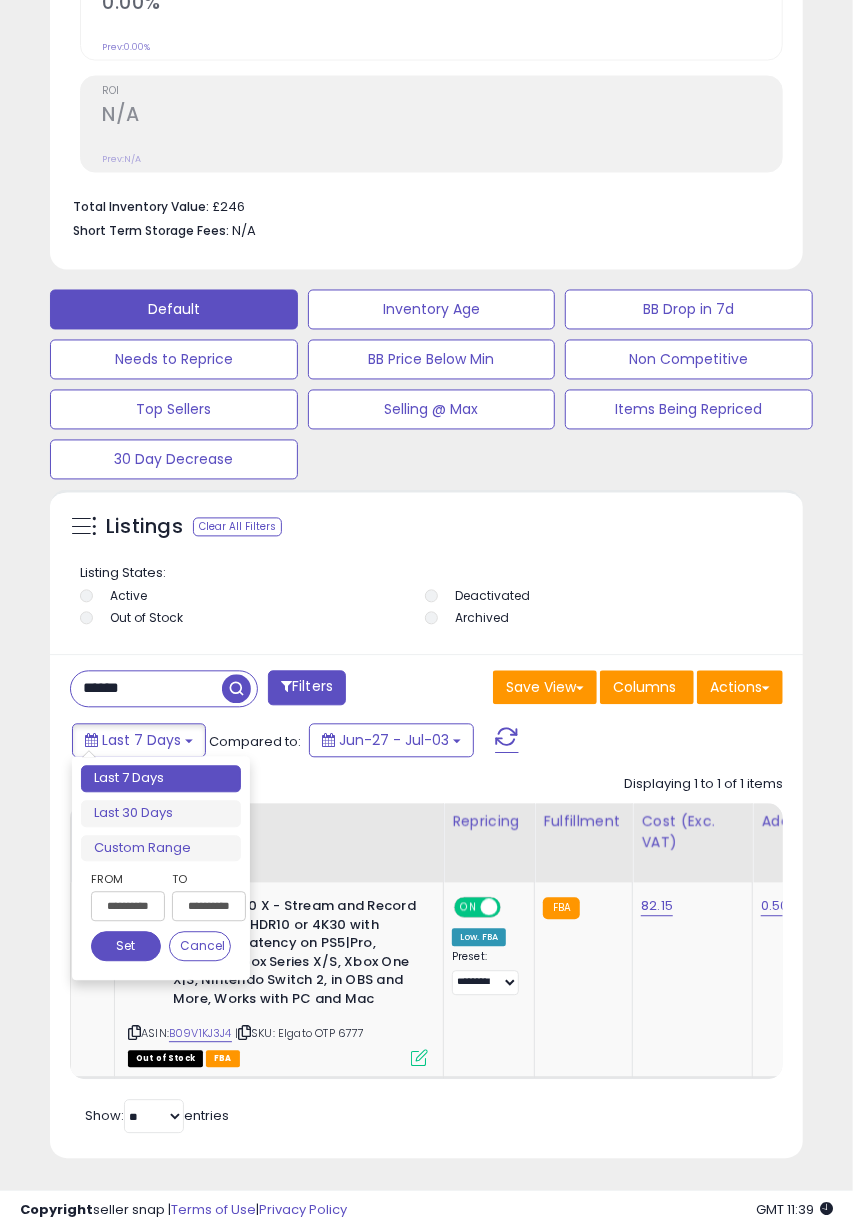 click on "******" at bounding box center [146, 689] 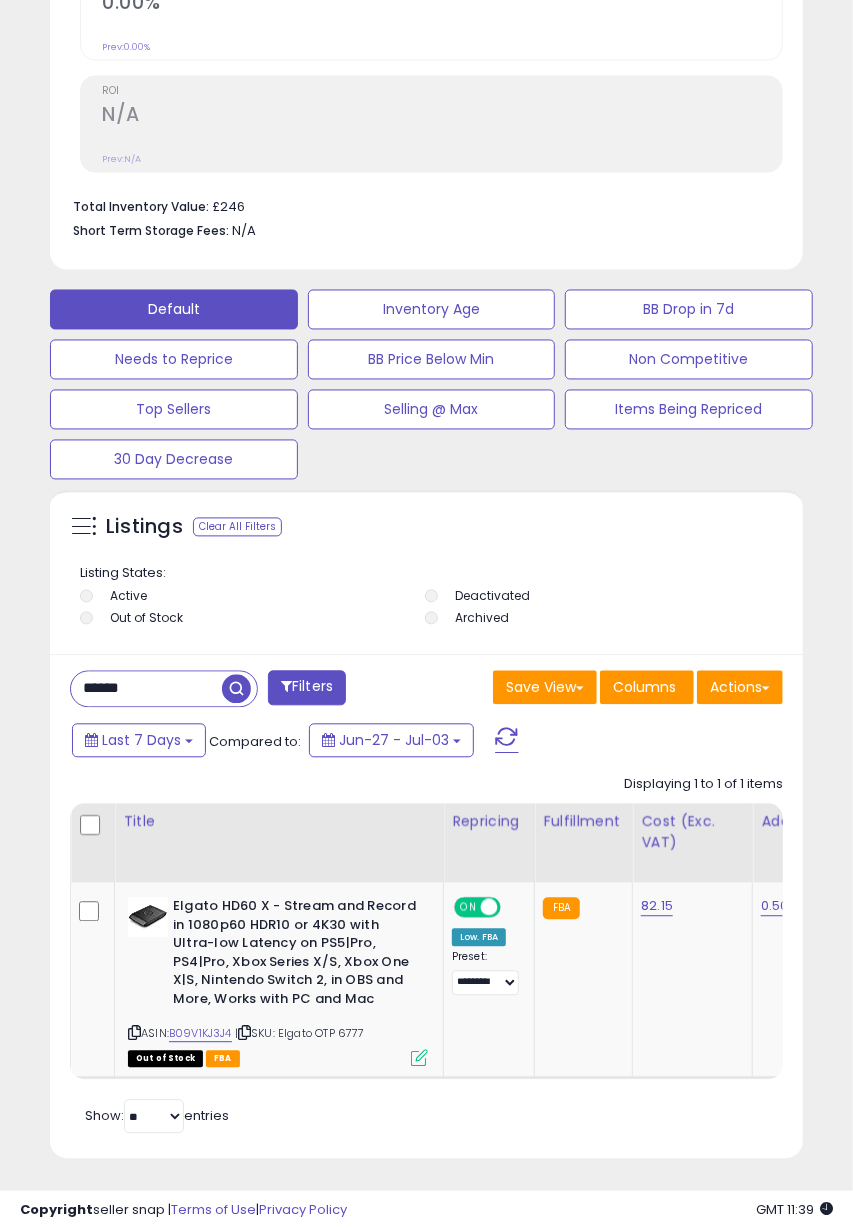 click on "******" at bounding box center (146, 689) 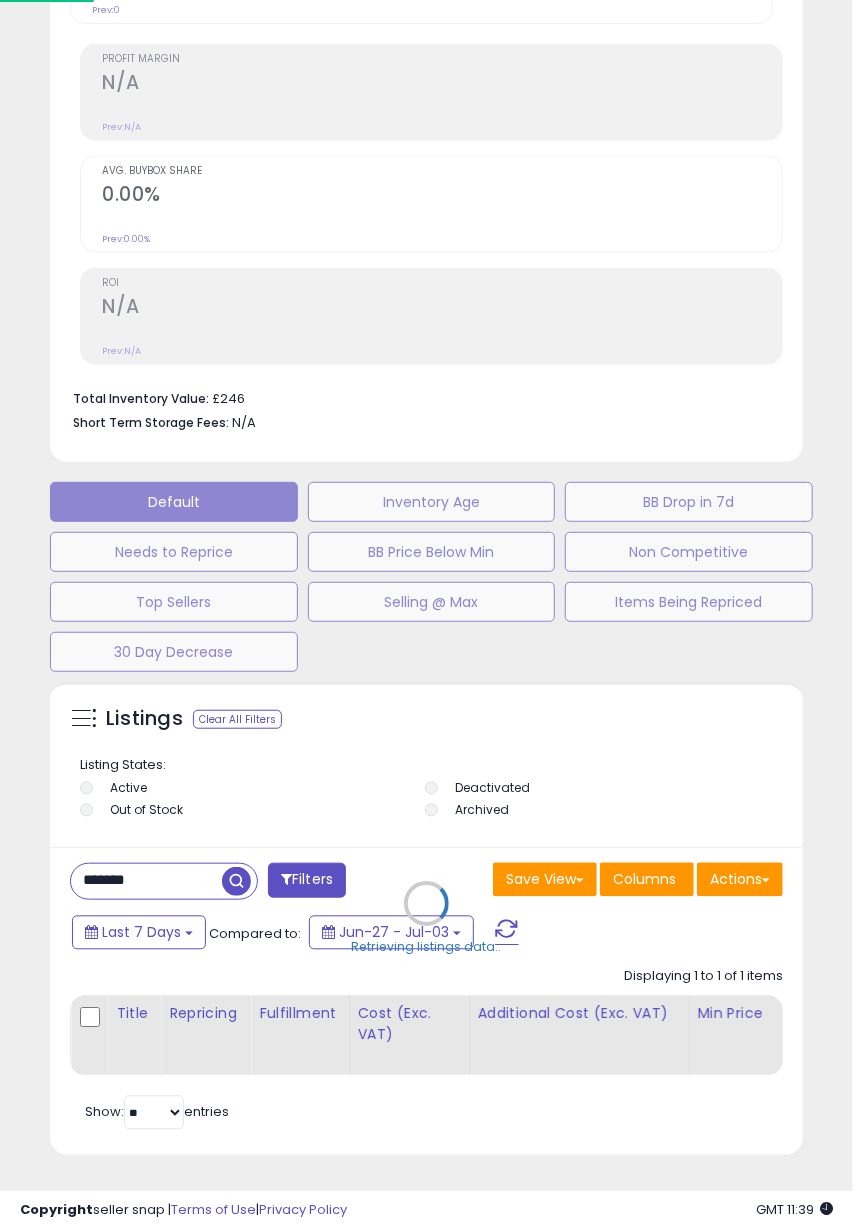 scroll, scrollTop: 855, scrollLeft: 0, axis: vertical 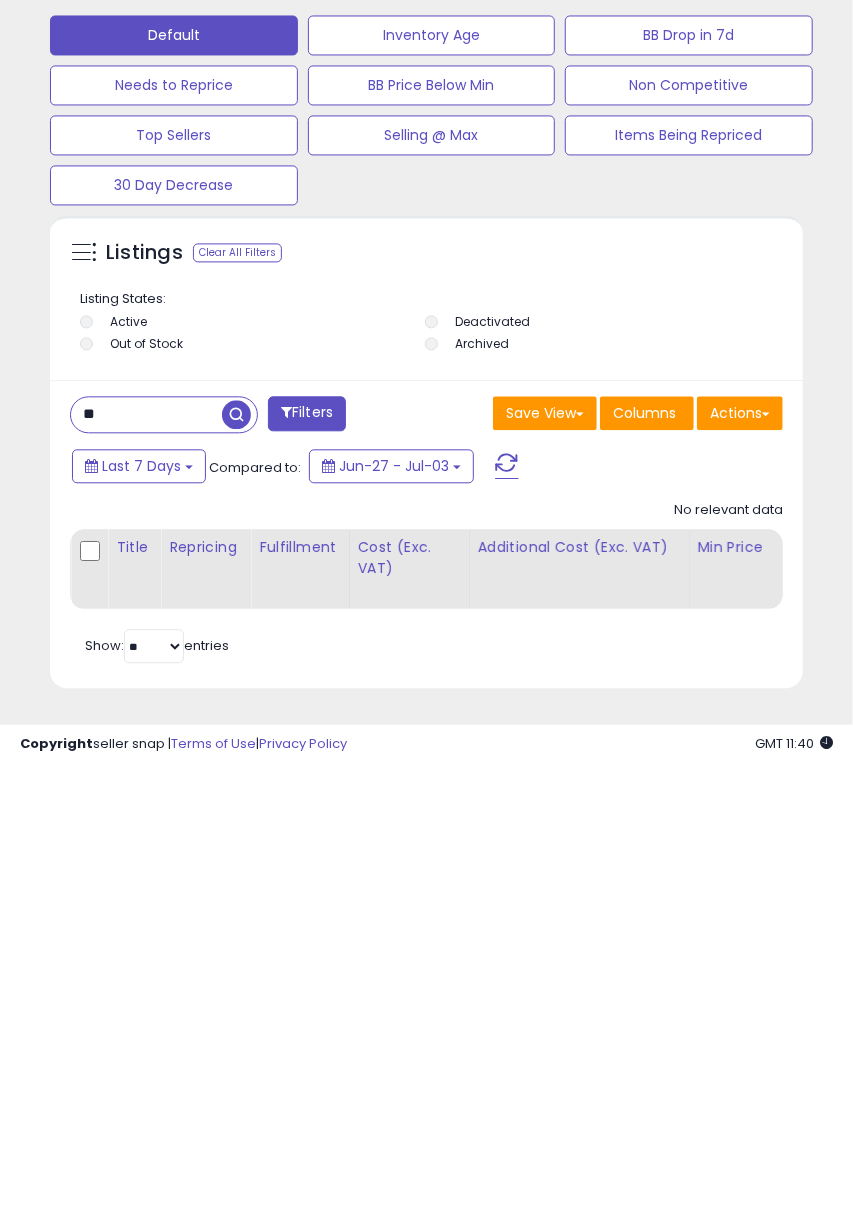 type on "*" 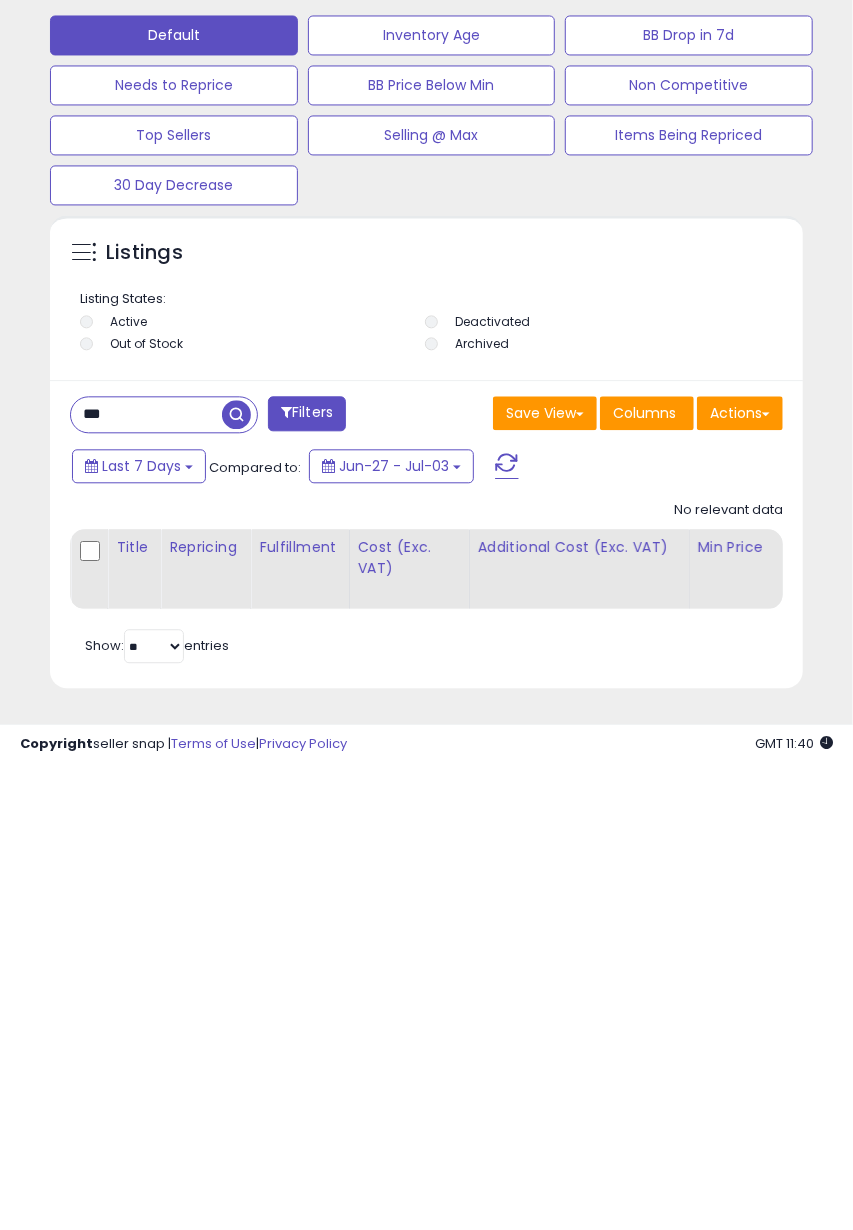 type on "***" 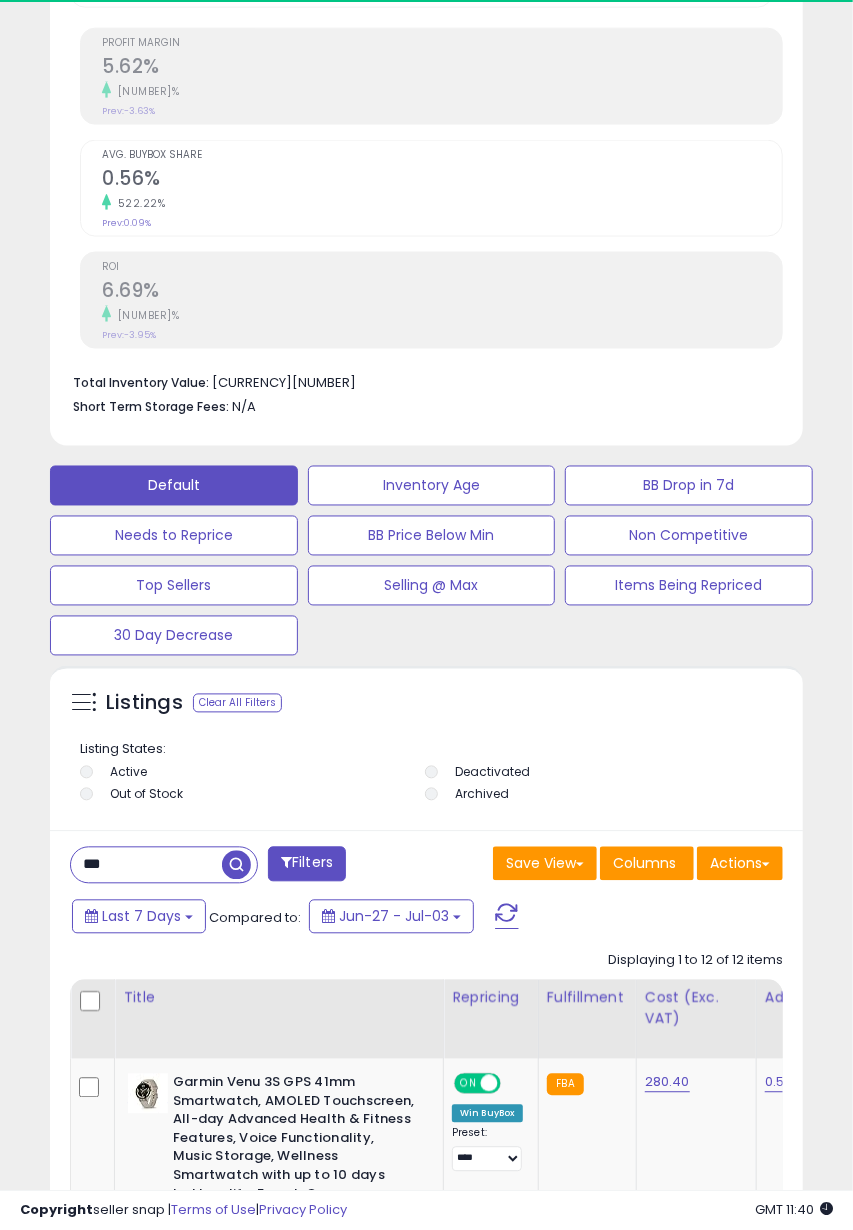 scroll, scrollTop: 903, scrollLeft: 0, axis: vertical 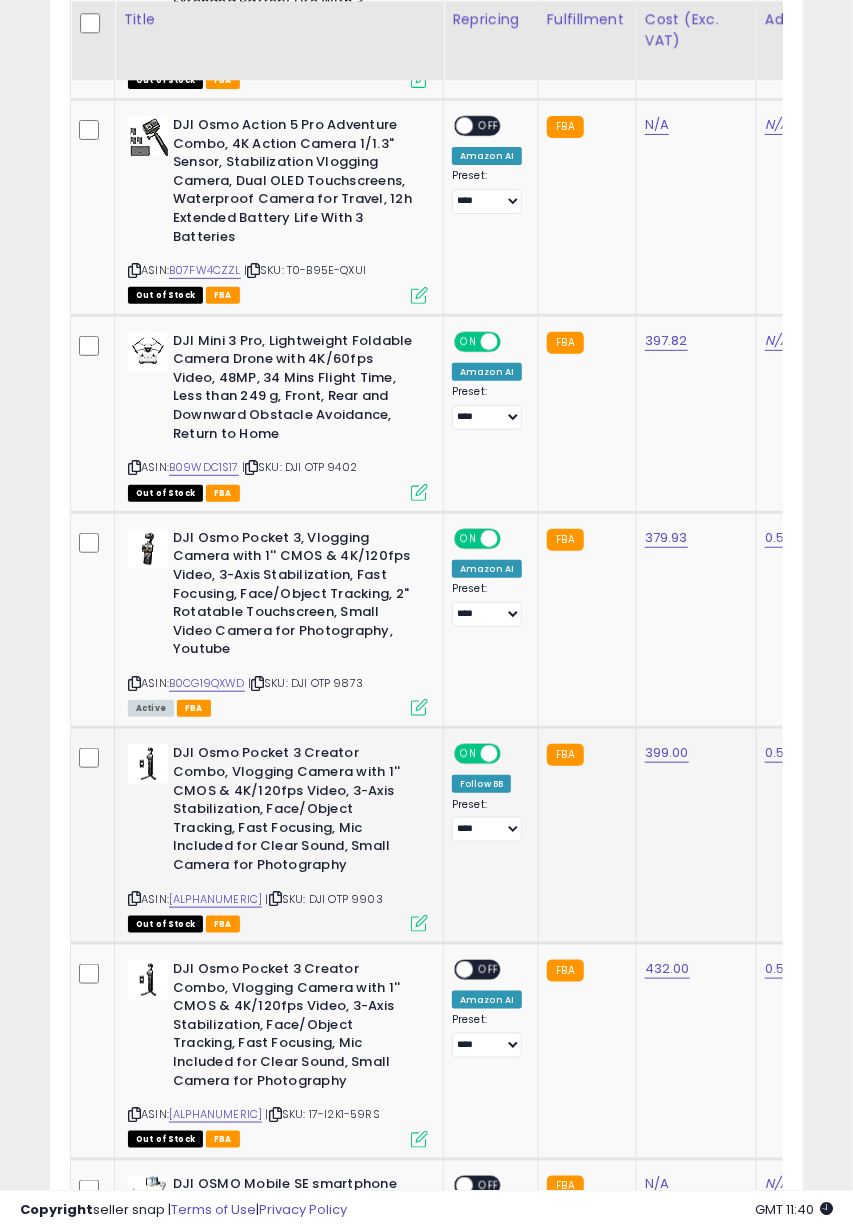 click at bounding box center (419, 923) 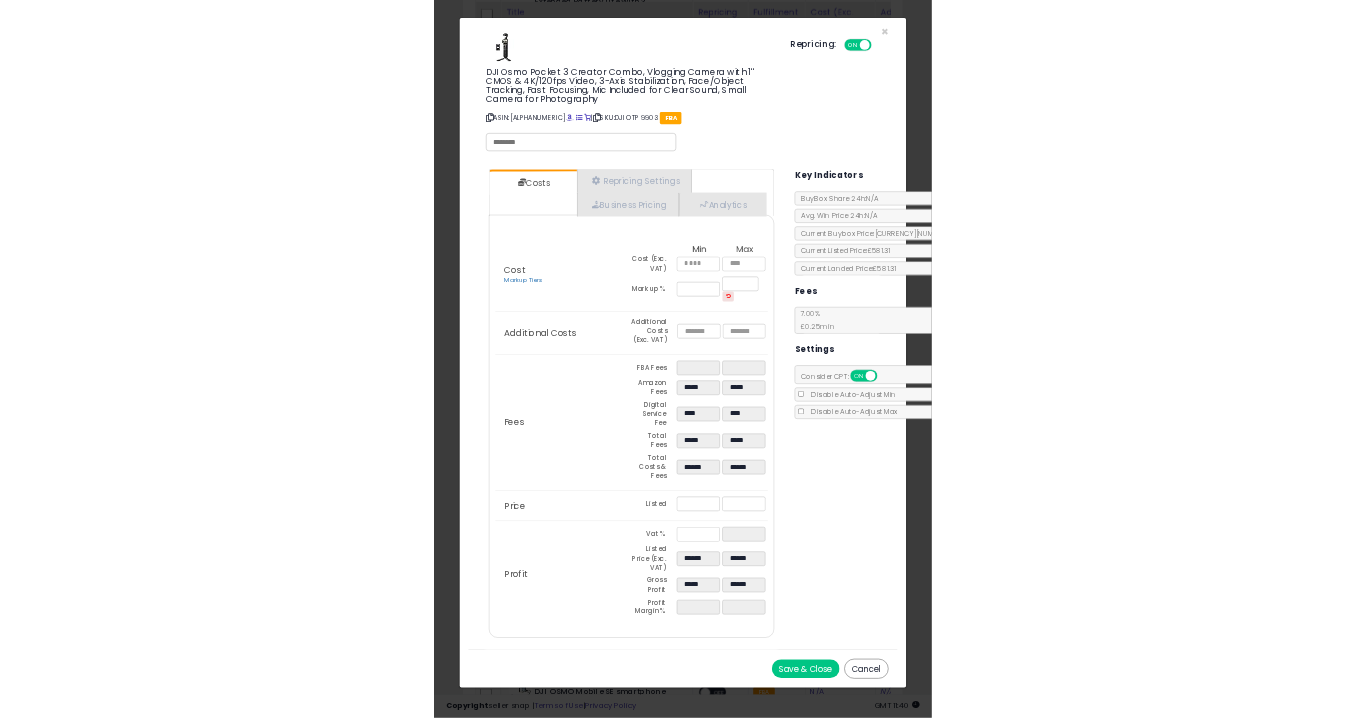 scroll, scrollTop: 126, scrollLeft: 0, axis: vertical 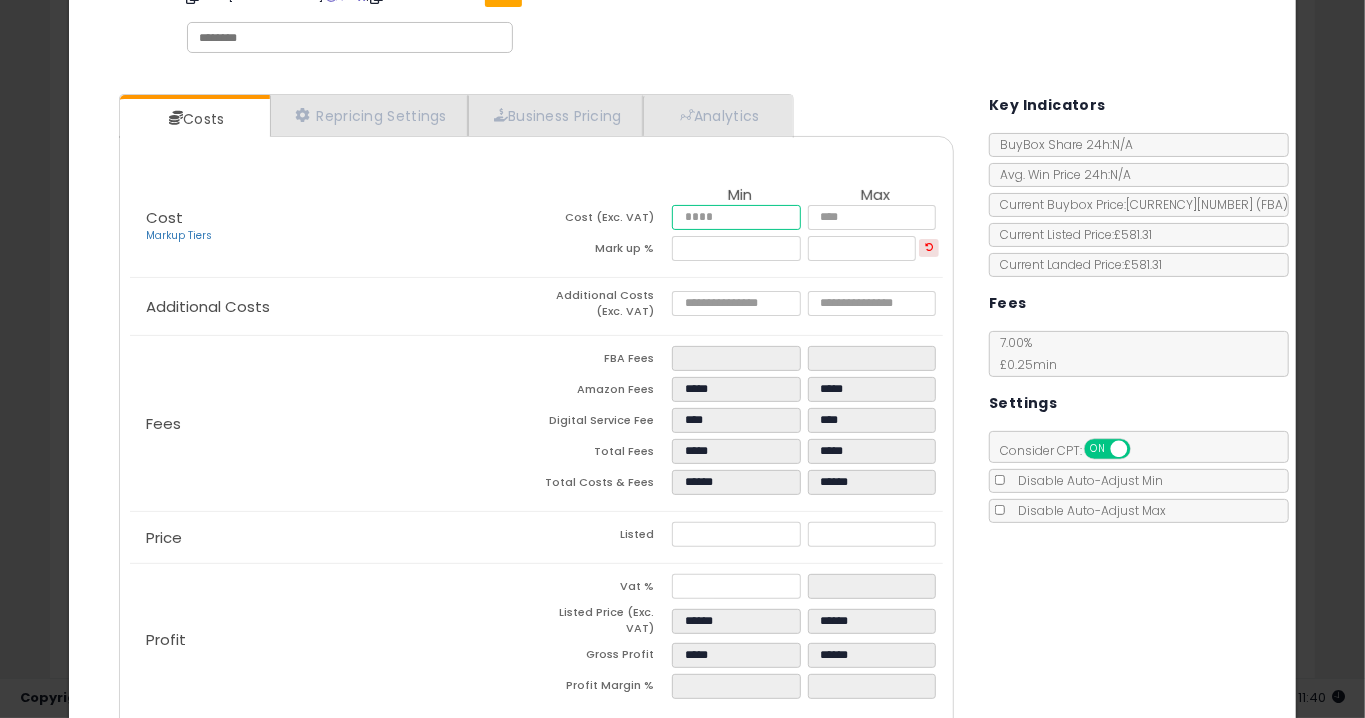 click on "******" at bounding box center [736, 217] 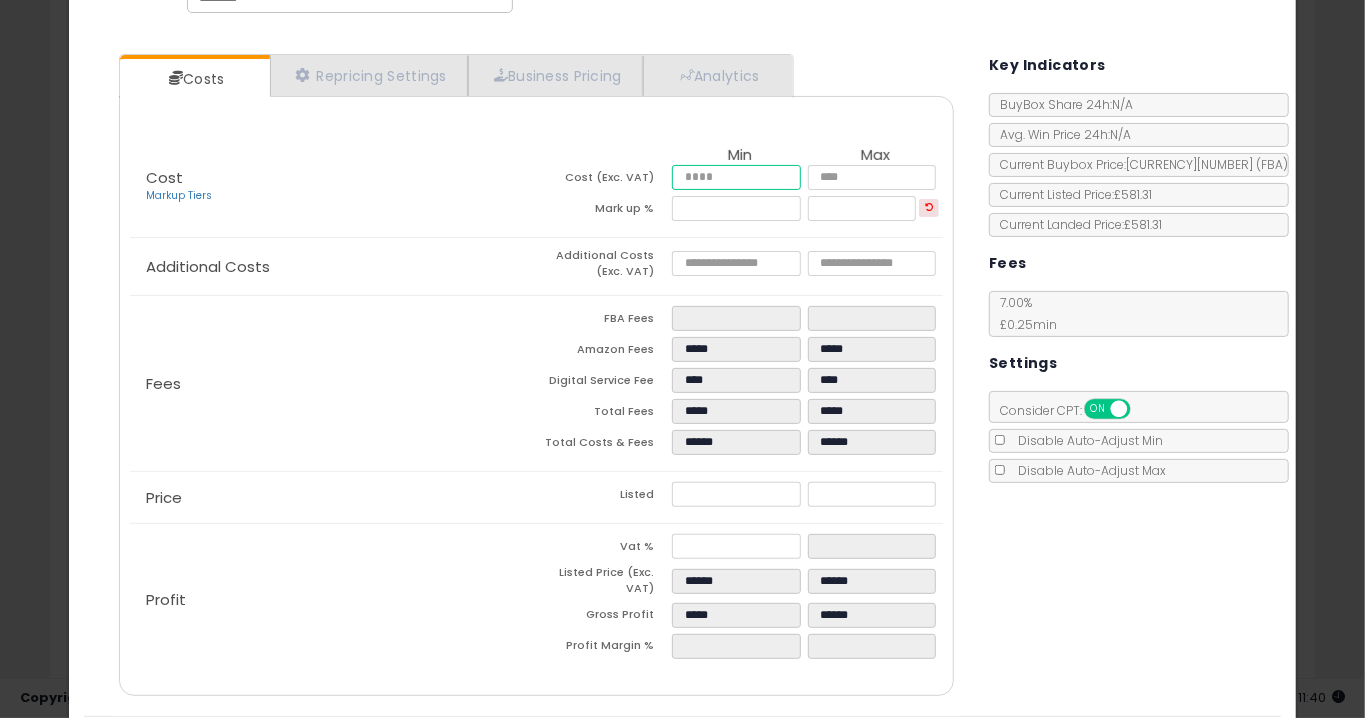 scroll, scrollTop: 206, scrollLeft: 0, axis: vertical 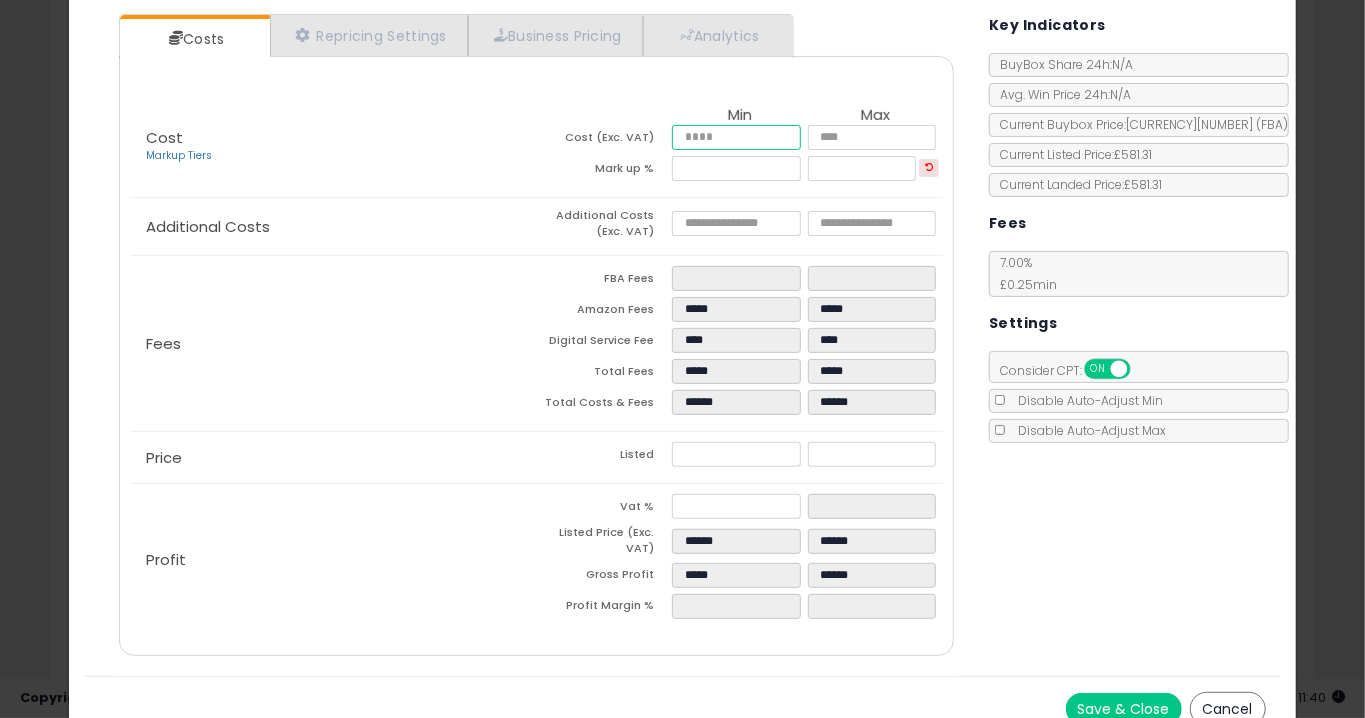 type on "**" 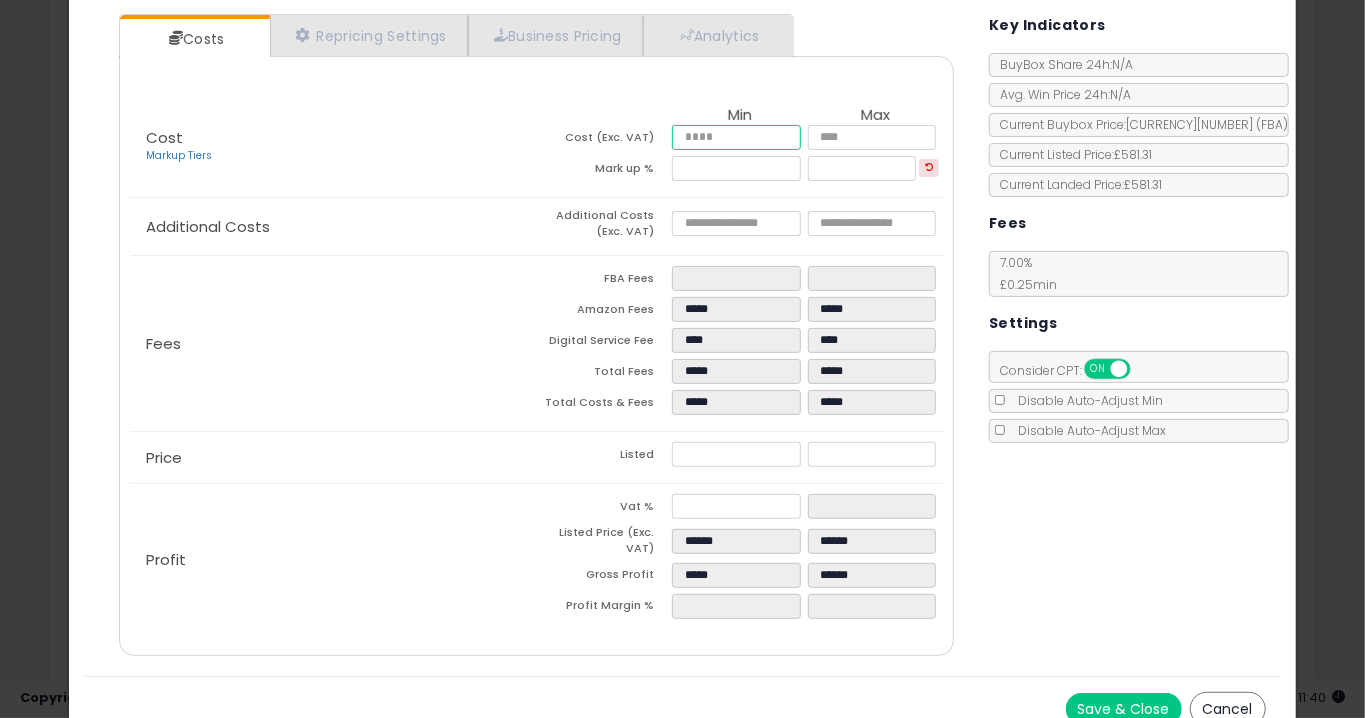 type on "*" 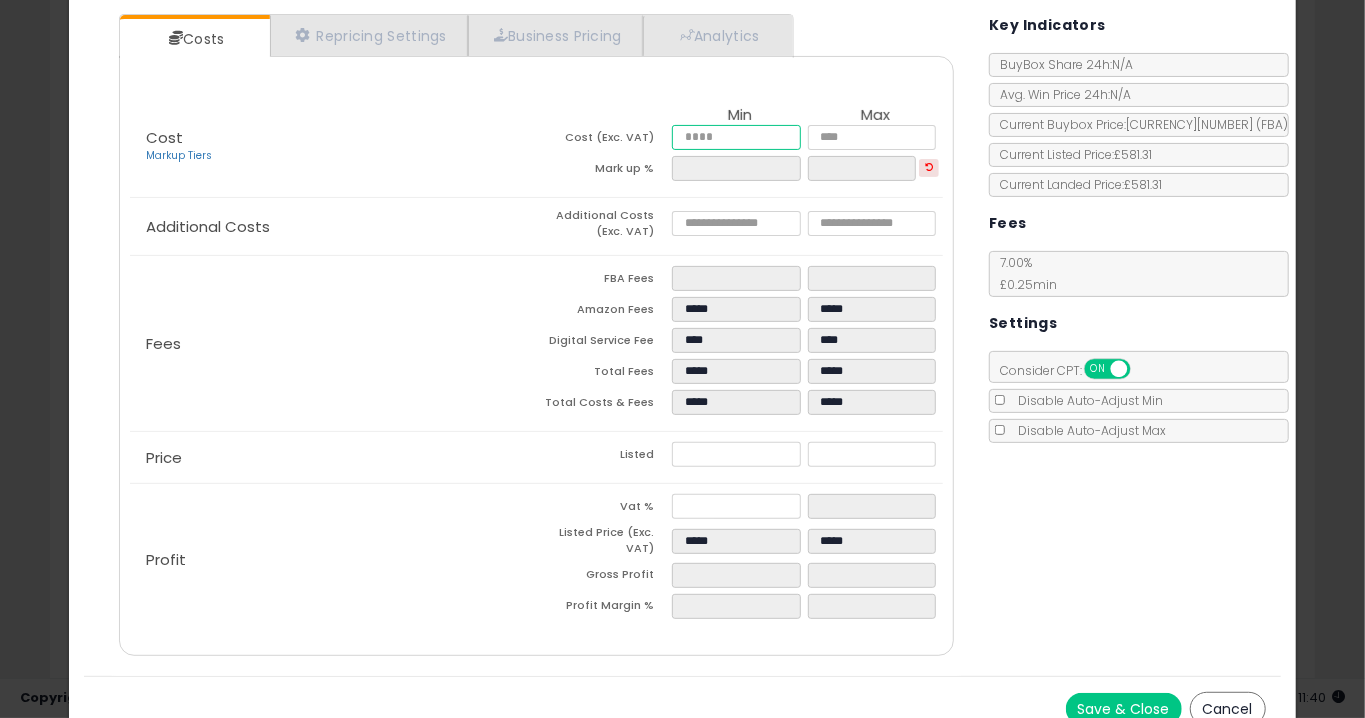 type on "*" 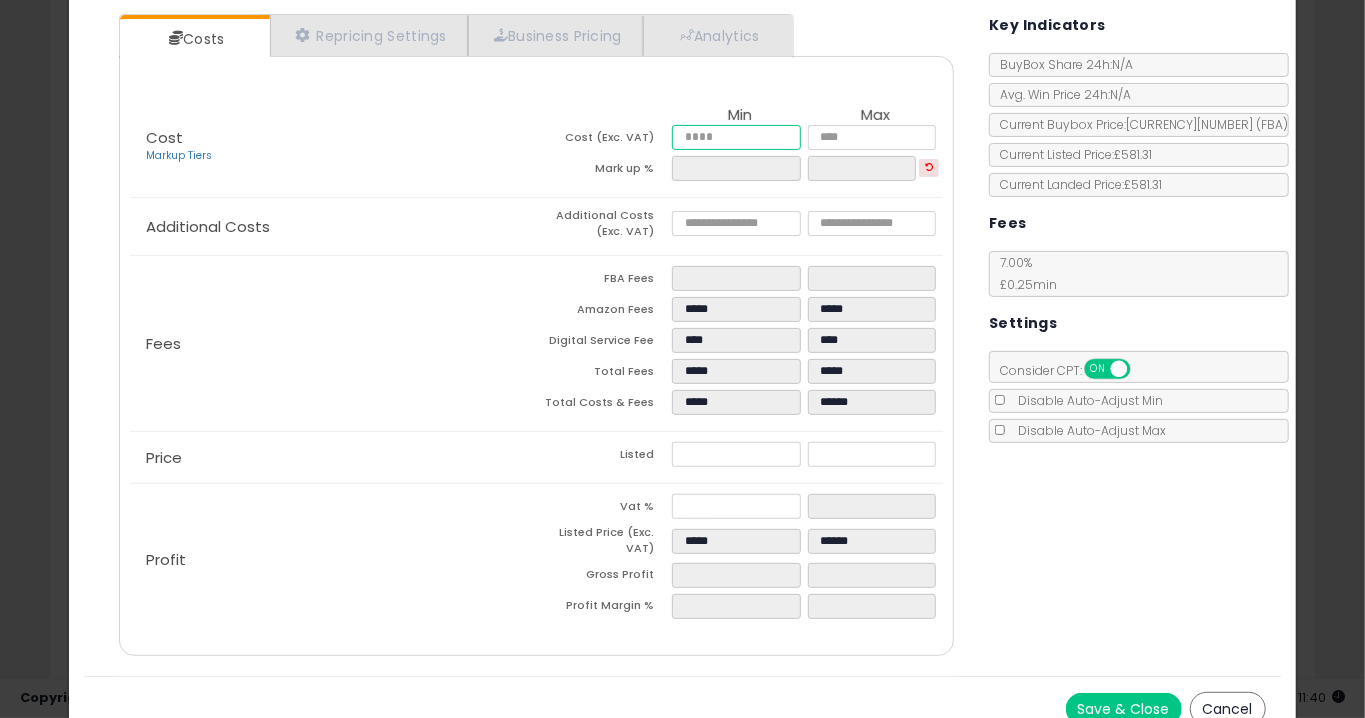 type on "***" 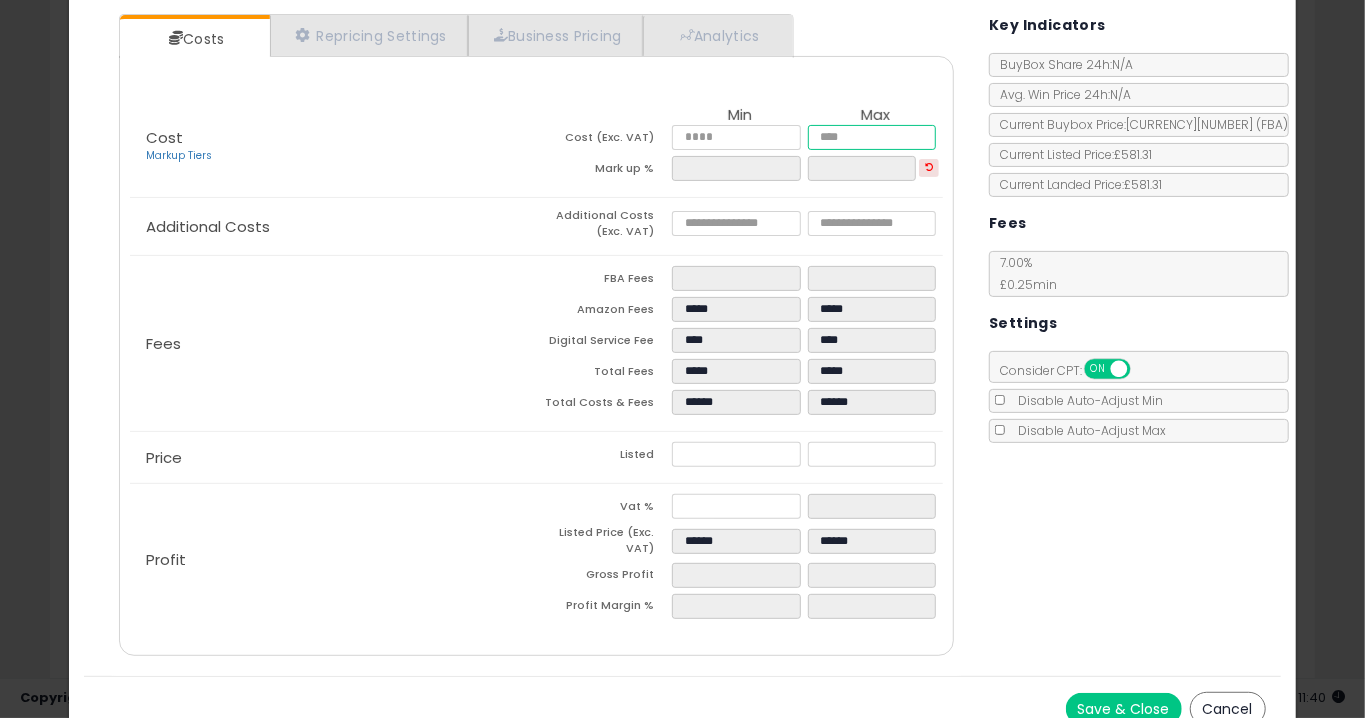 type on "******" 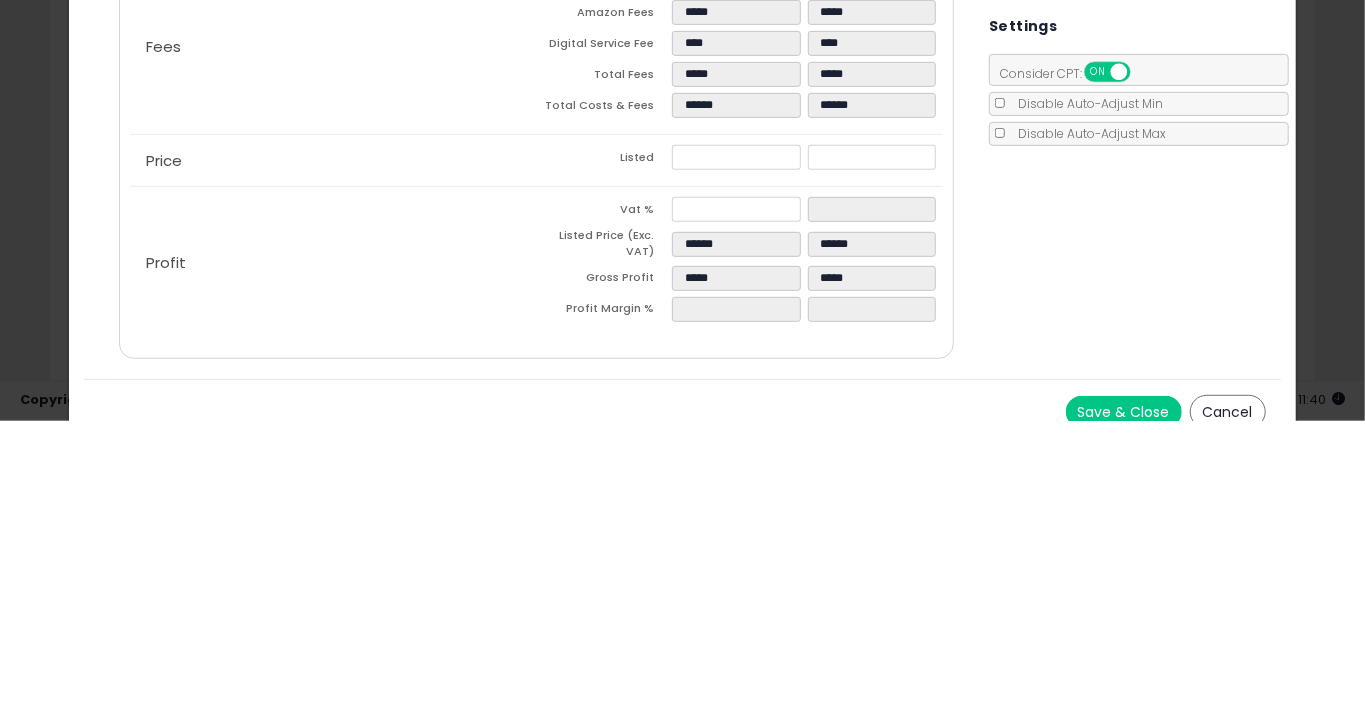 scroll, scrollTop: 2657, scrollLeft: 0, axis: vertical 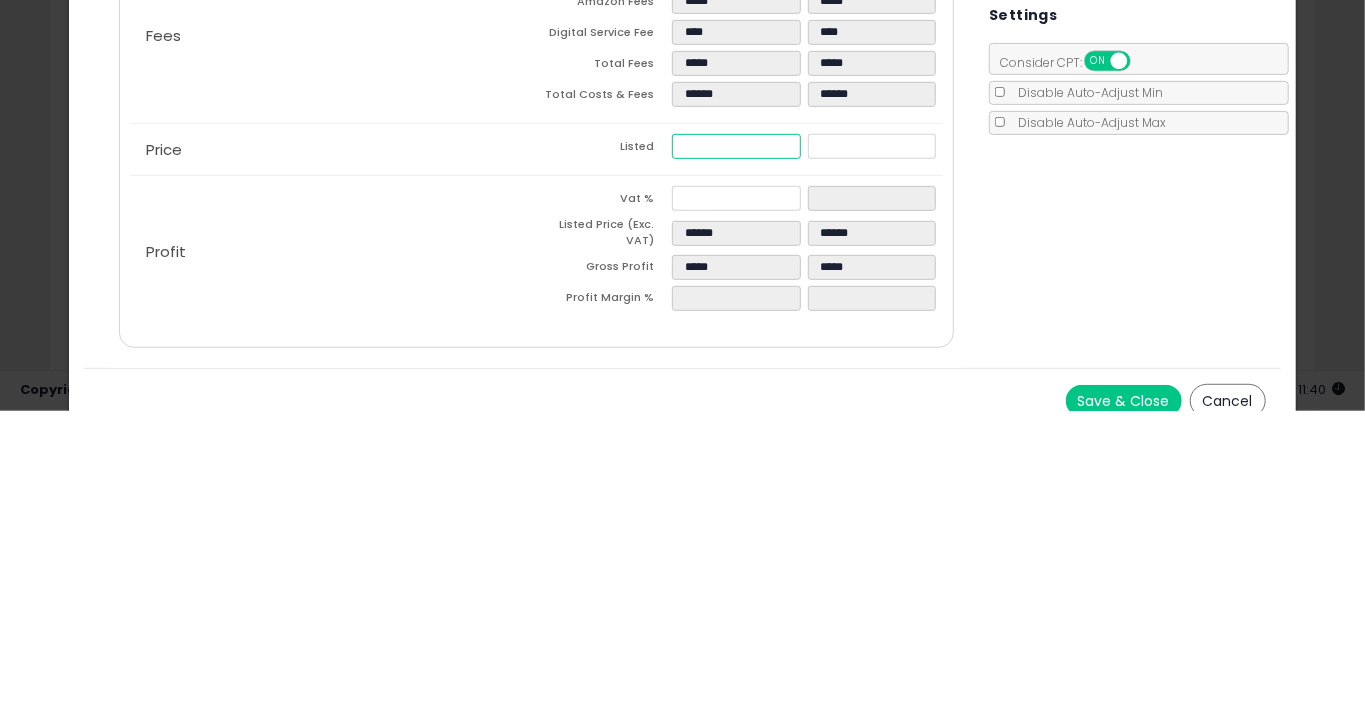 click on "******" at bounding box center [736, 454] 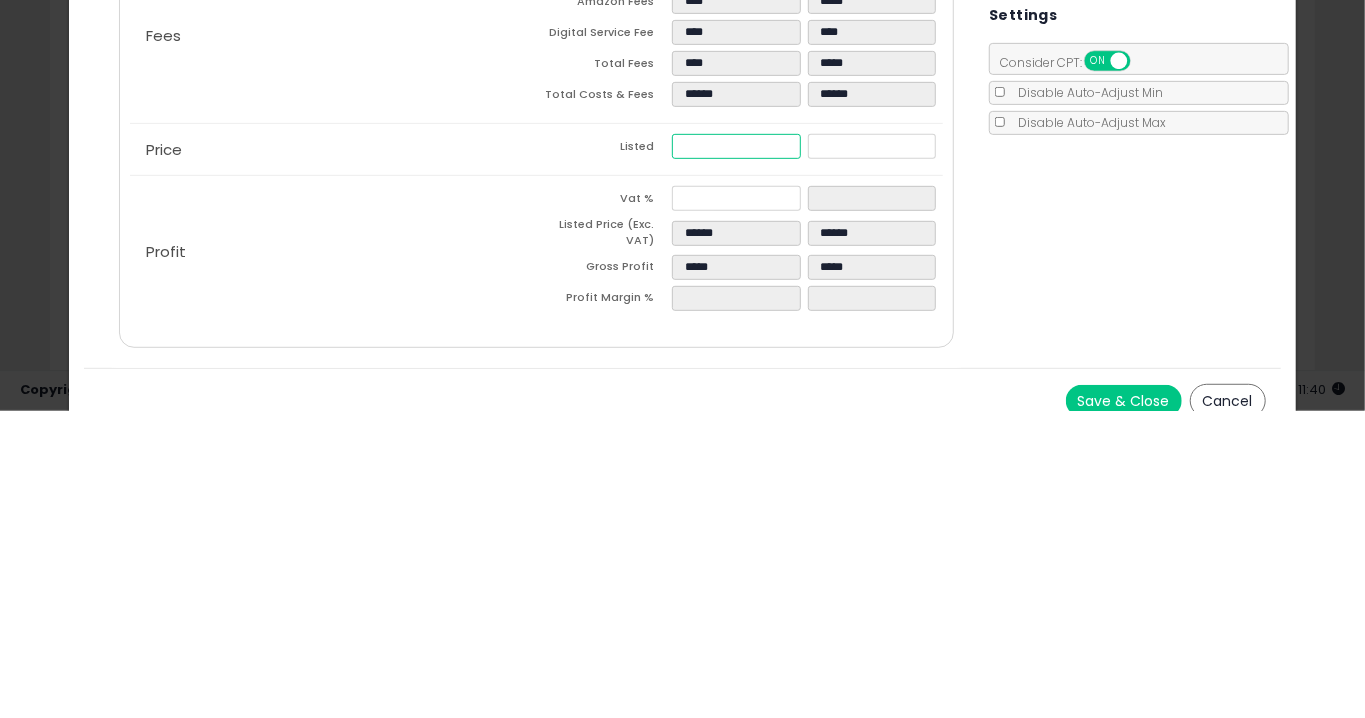 type on "*" 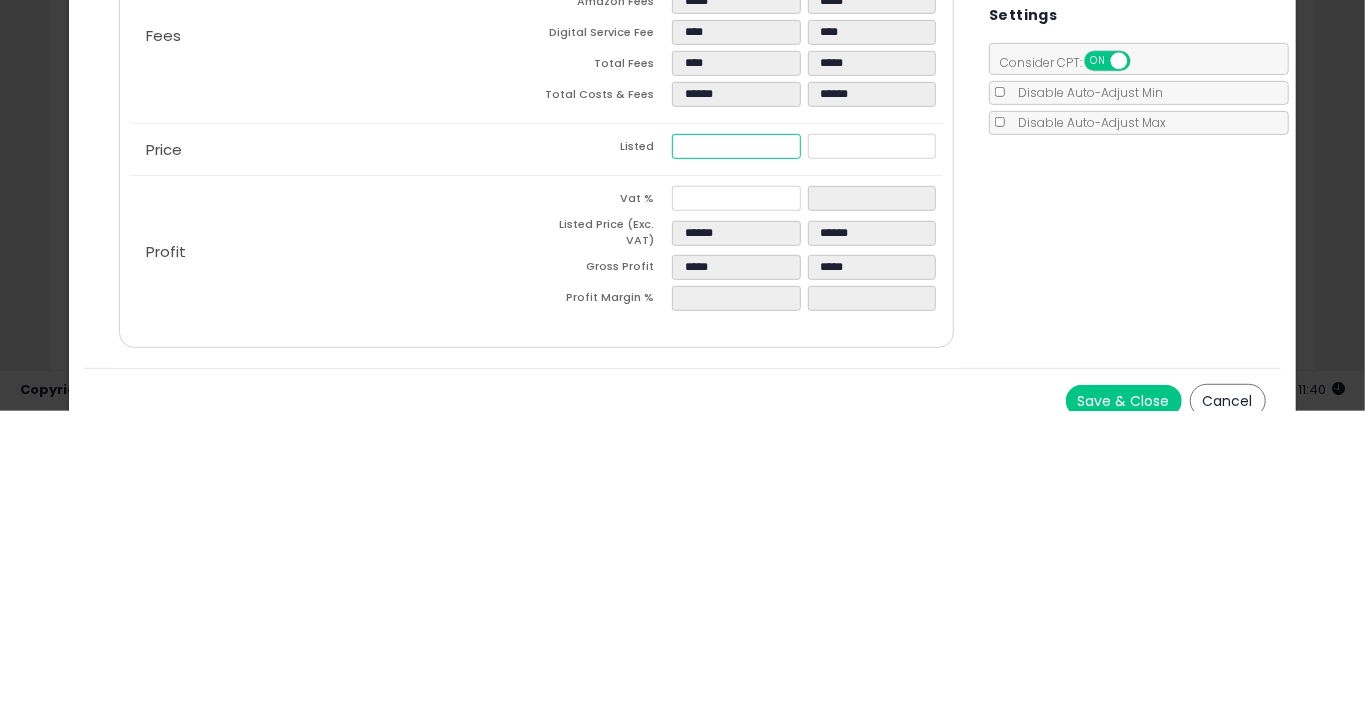 type on "****" 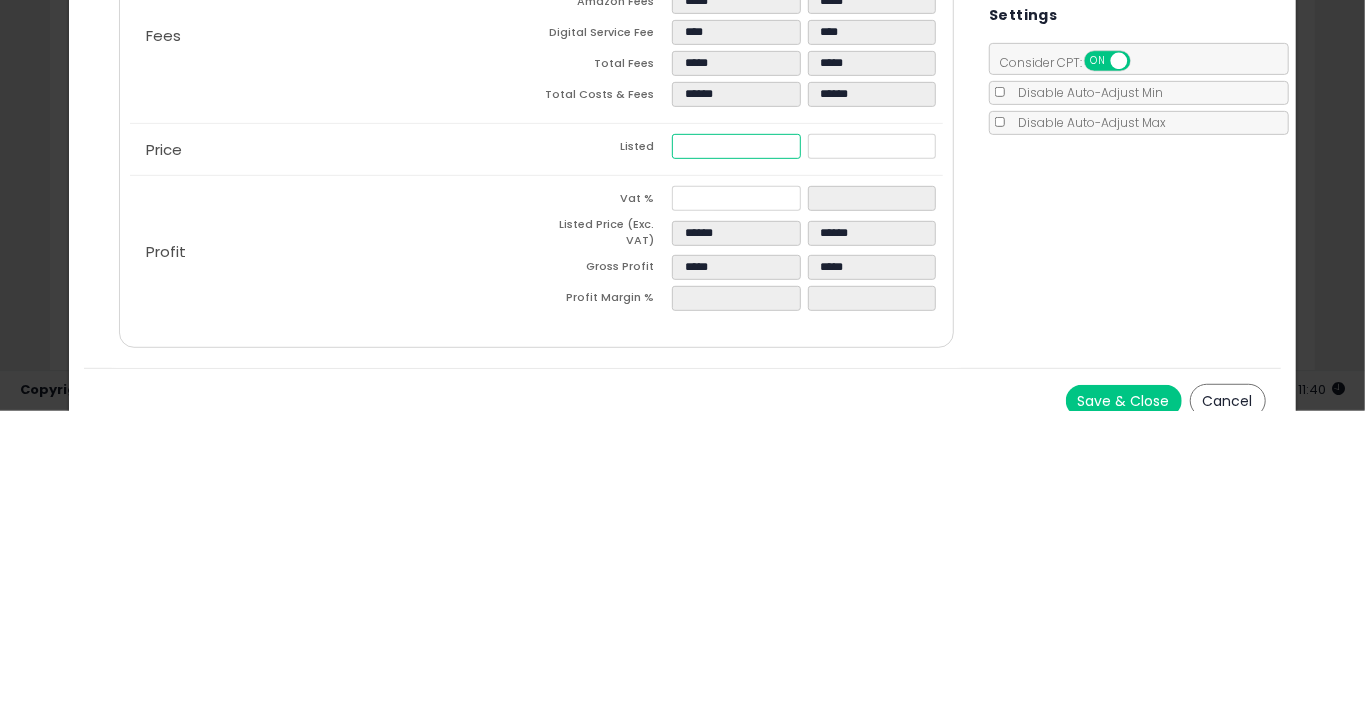 type on "**" 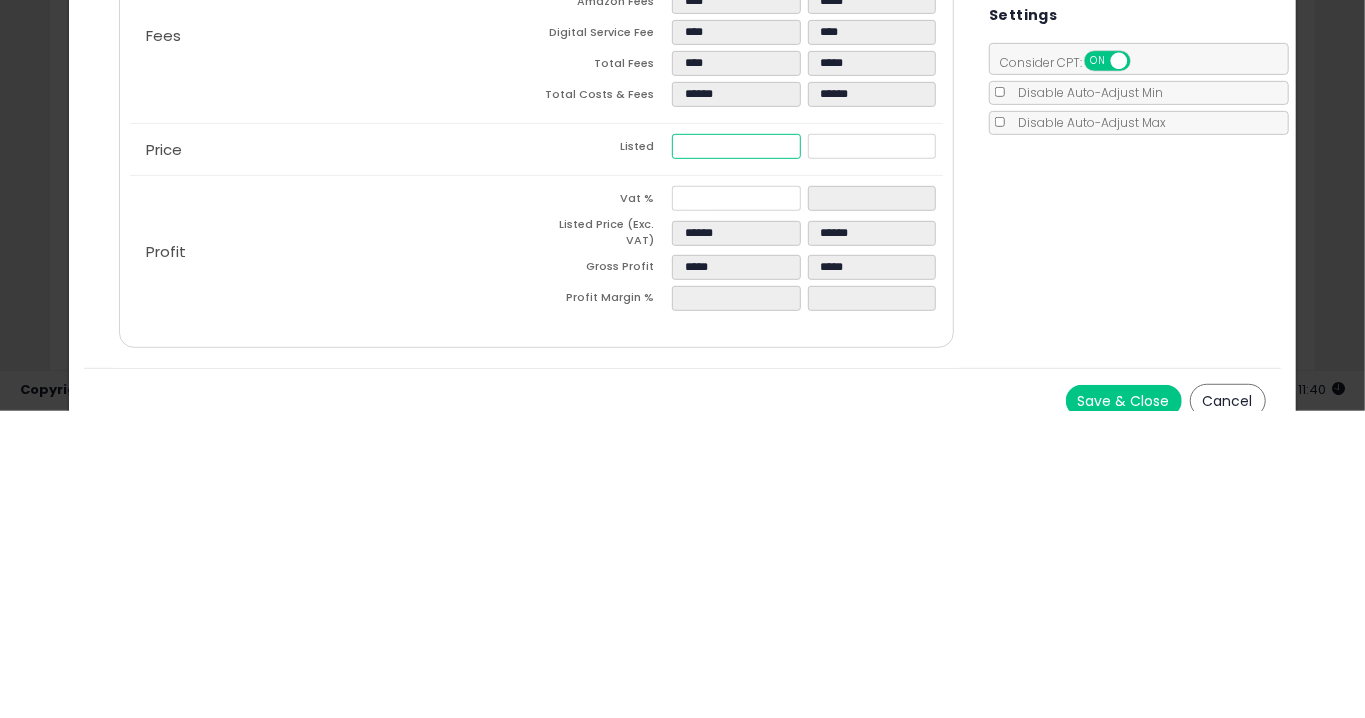 type on "***" 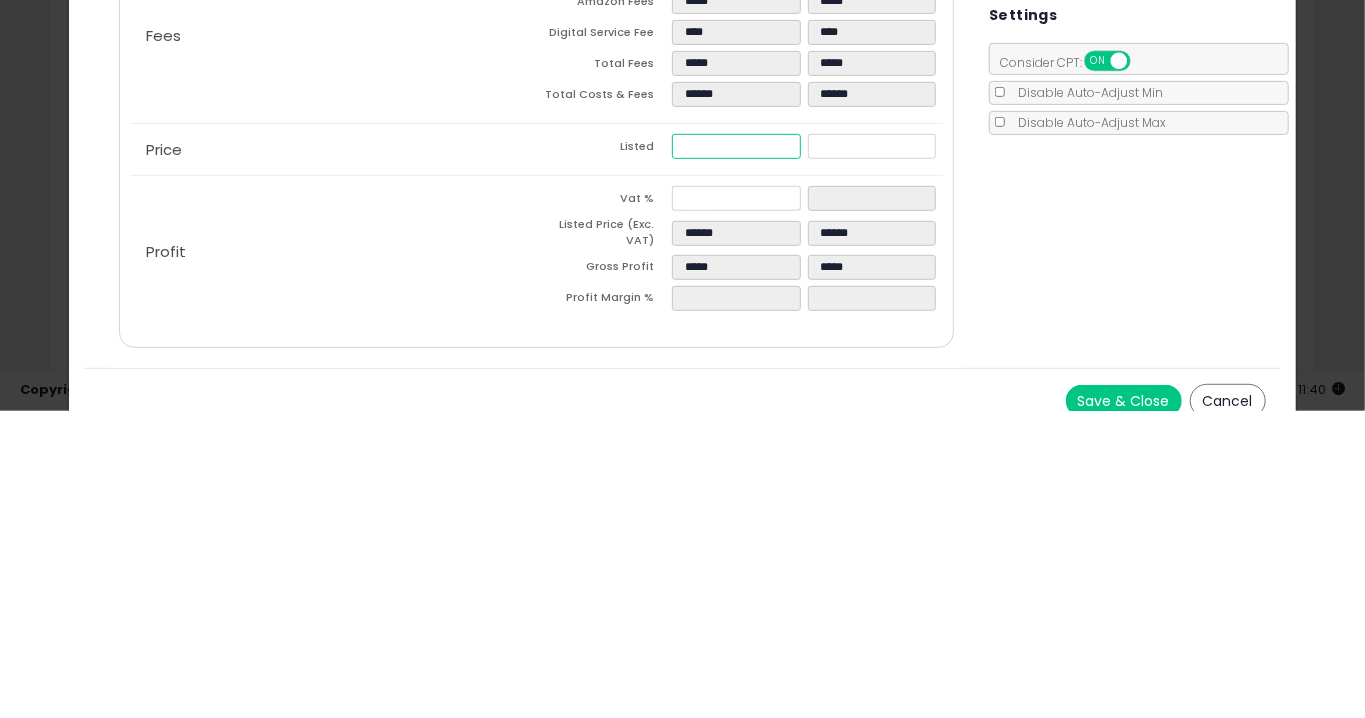 type on "***" 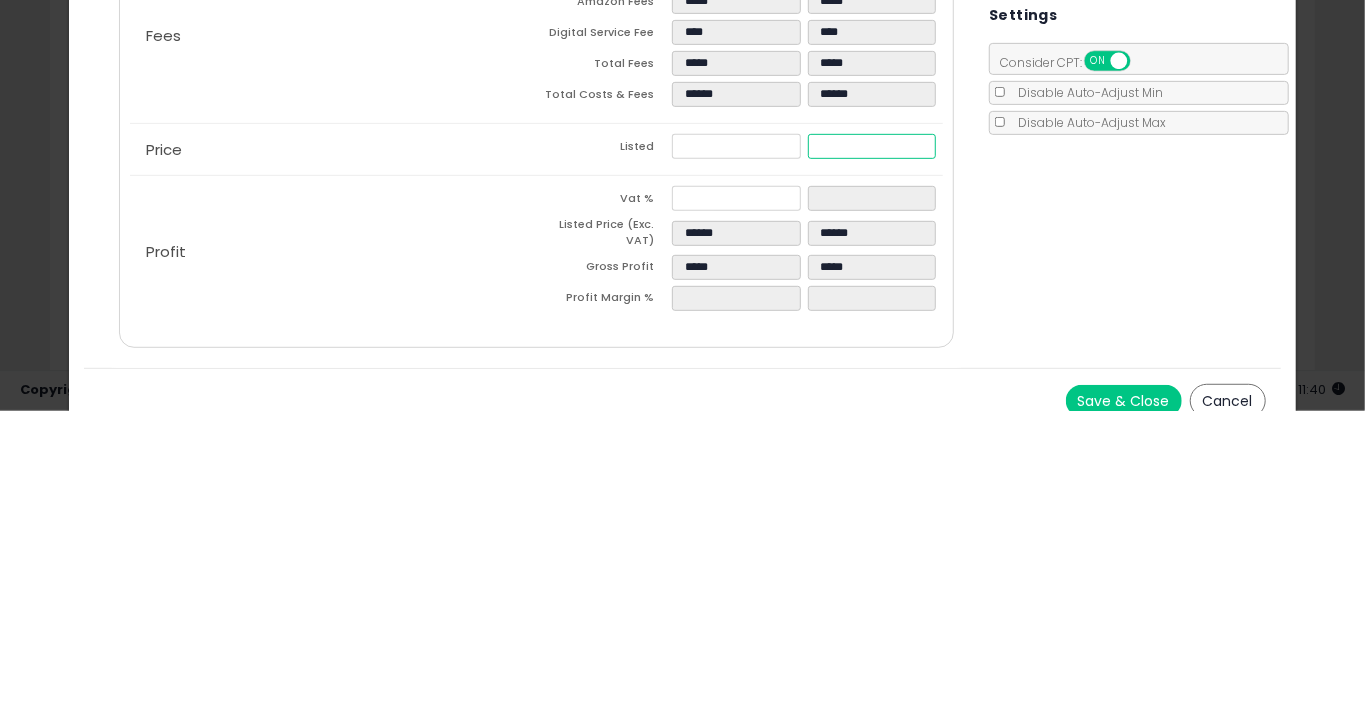 type on "*****" 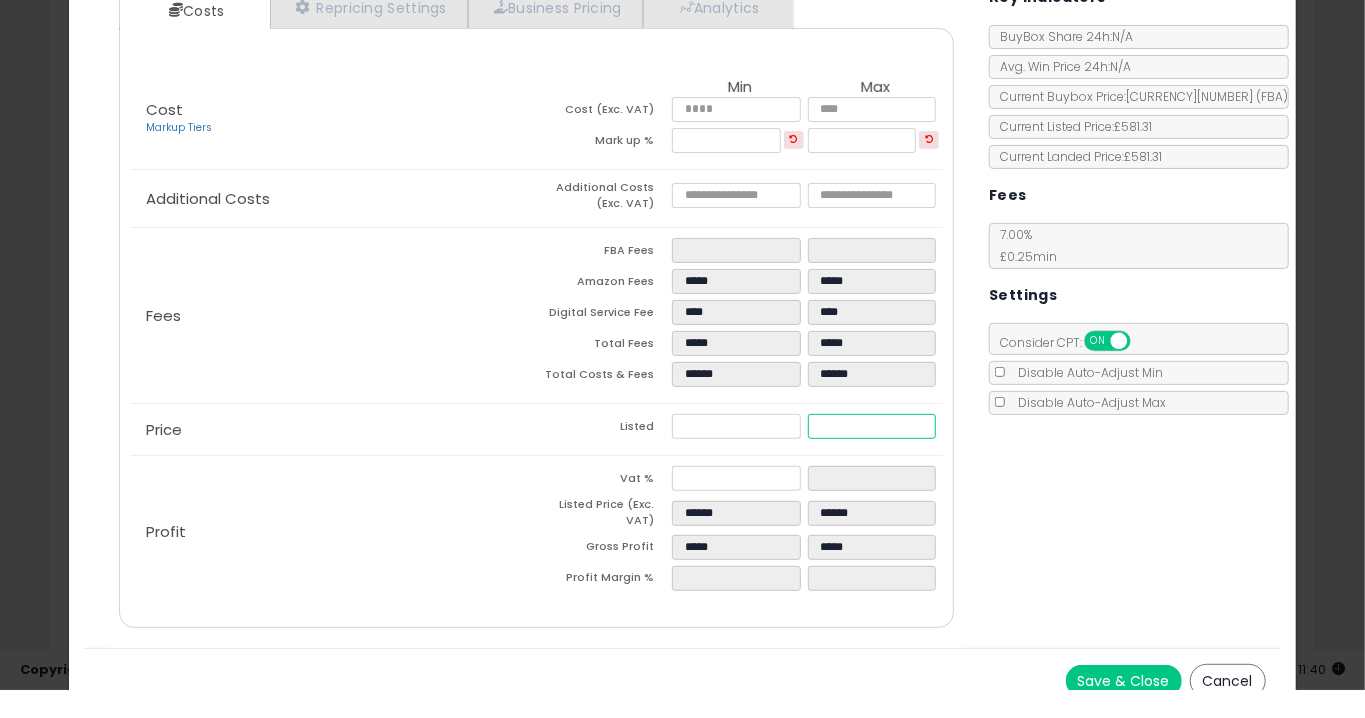 scroll, scrollTop: 2657, scrollLeft: 0, axis: vertical 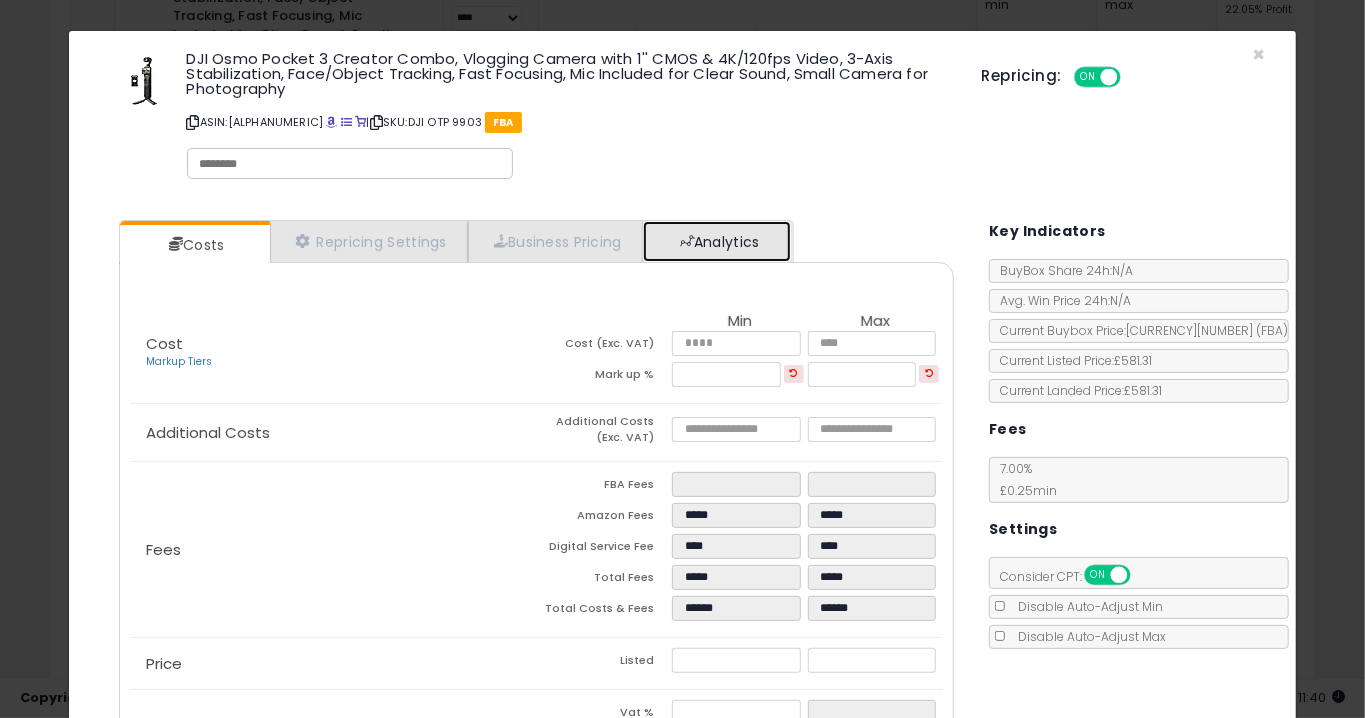 click on "Analytics" at bounding box center (717, 241) 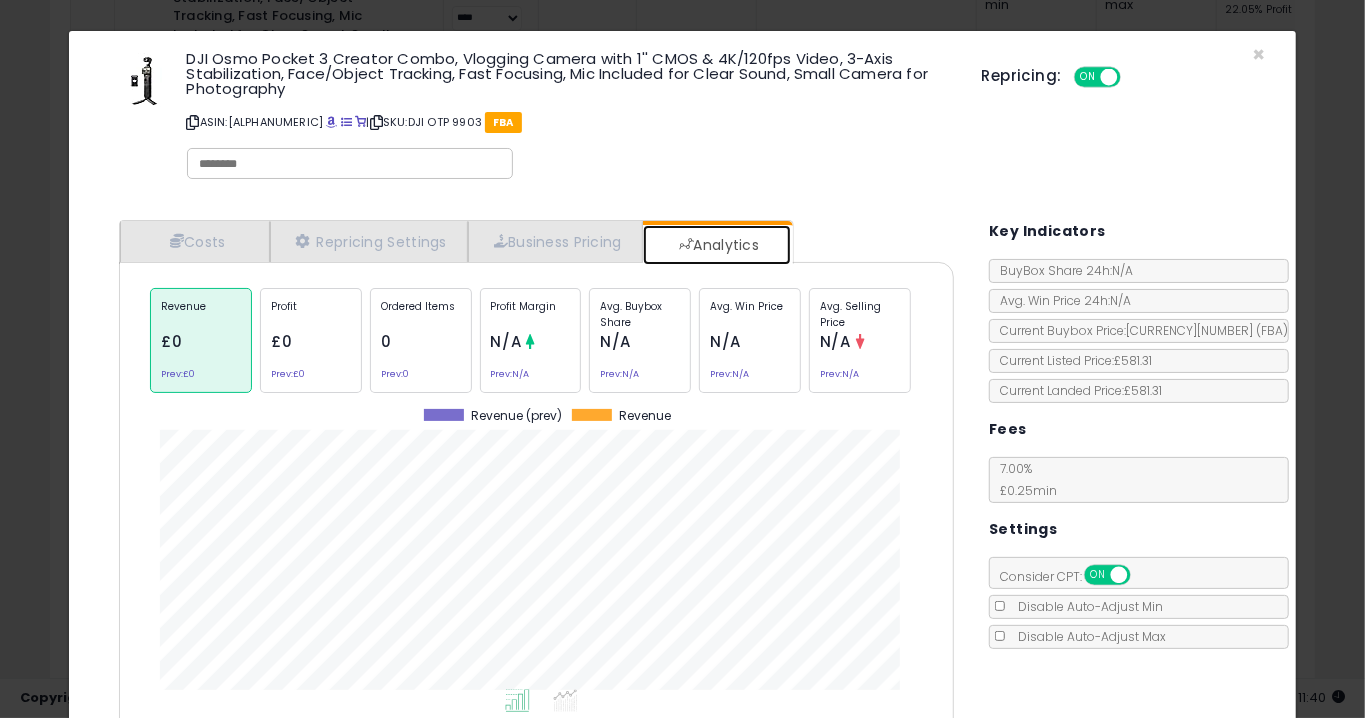 scroll, scrollTop: 999387, scrollLeft: 999124, axis: both 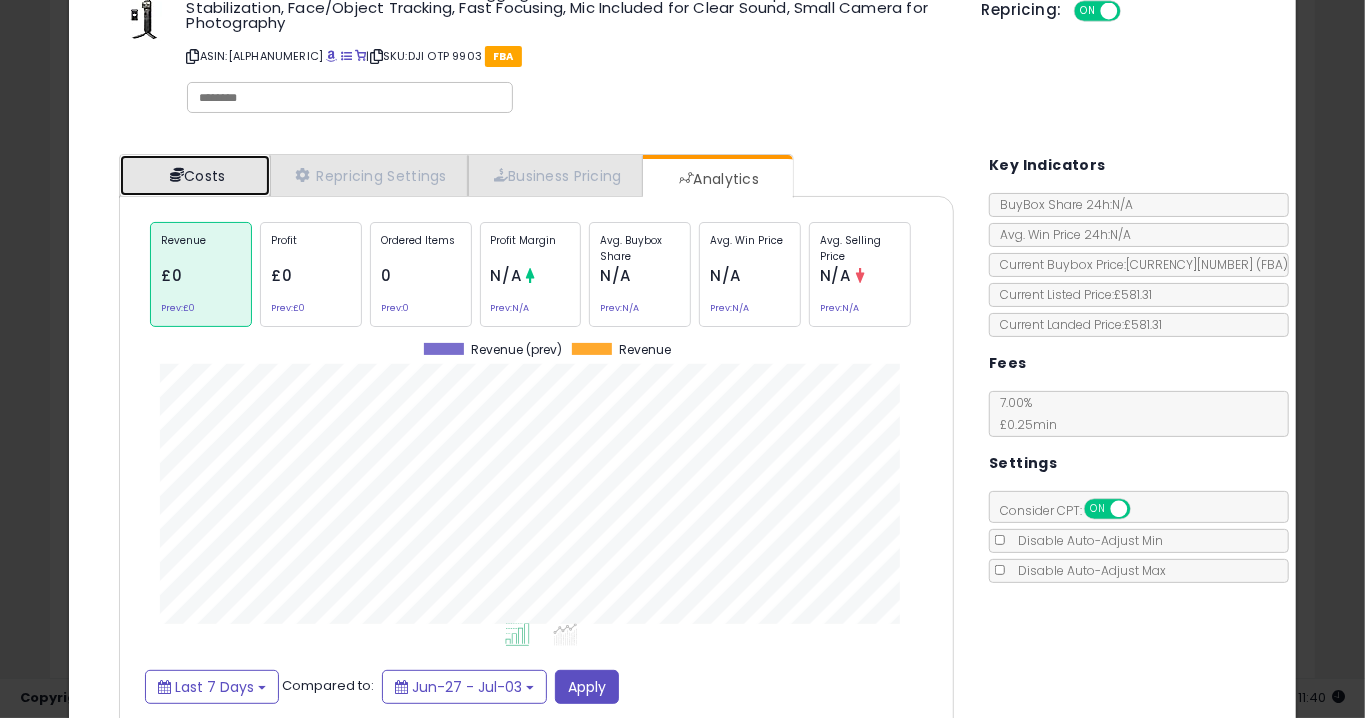 click on "Costs" at bounding box center (195, 175) 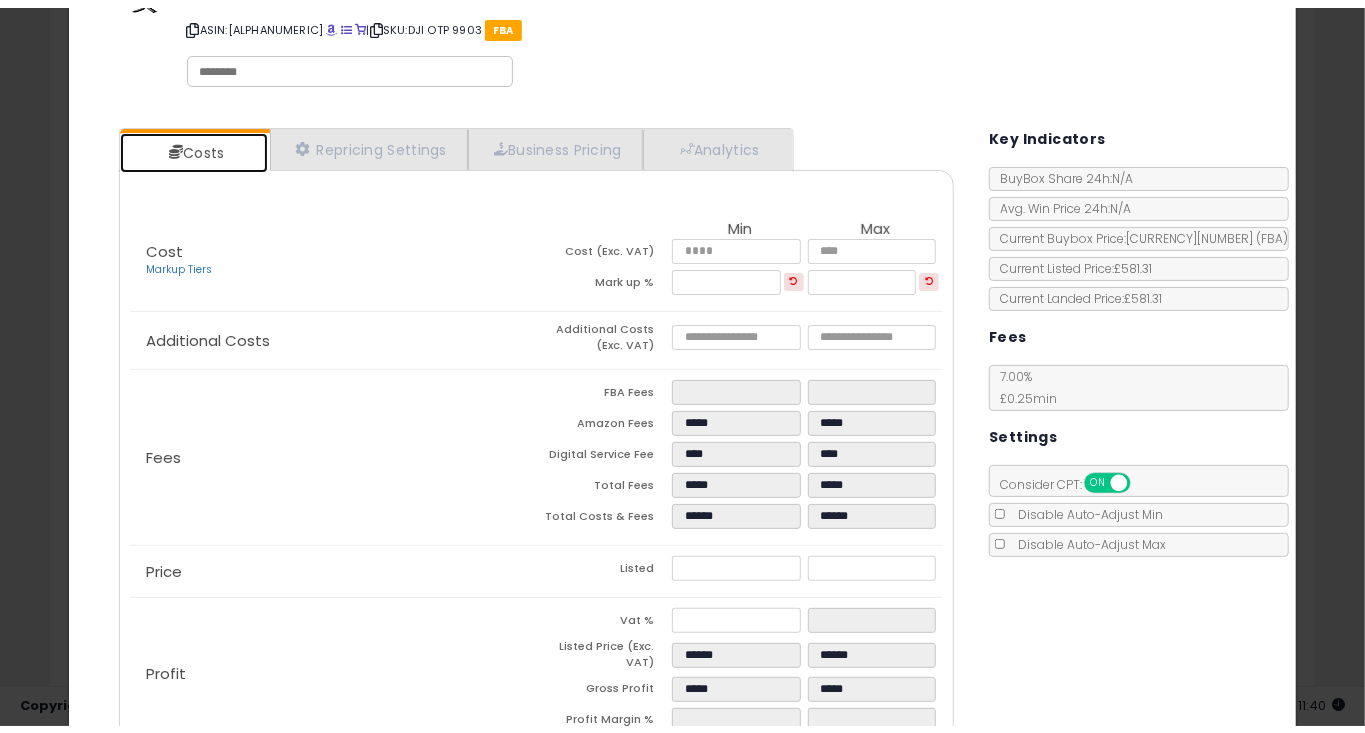scroll, scrollTop: 126, scrollLeft: 0, axis: vertical 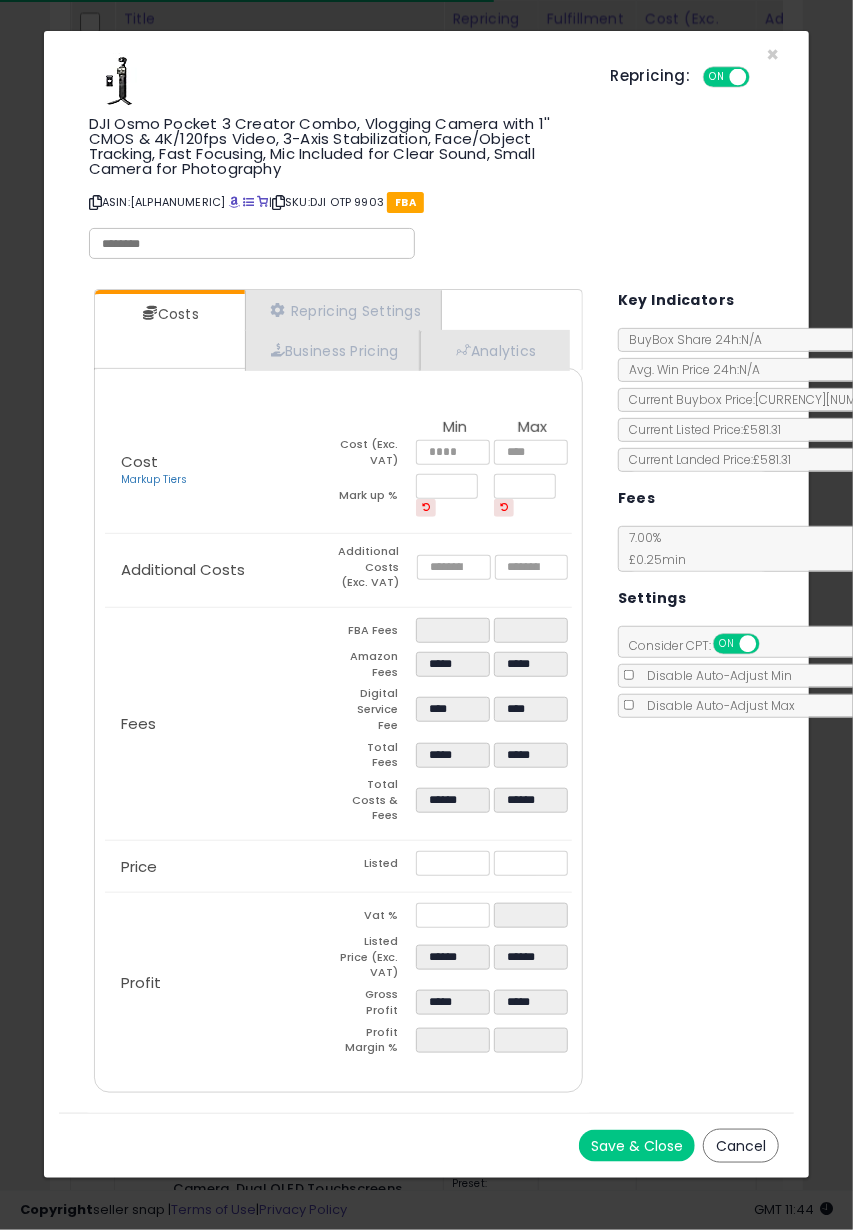 click on "× Close
DJI Osmo Pocket 3 Creator Combo, Vlogging Camera with 1'' CMOS & 4K/120fps Video, 3-Axis Stabilization, Face/Object Tracking, Fast Focusing, Mic Included for Clear Sound, Small Camera for Photography
ASIN:  [ALPHANUMERIC]
|
SKU:  DJI OTP 9903
FBA
Repricing:
ON   OFF
*" 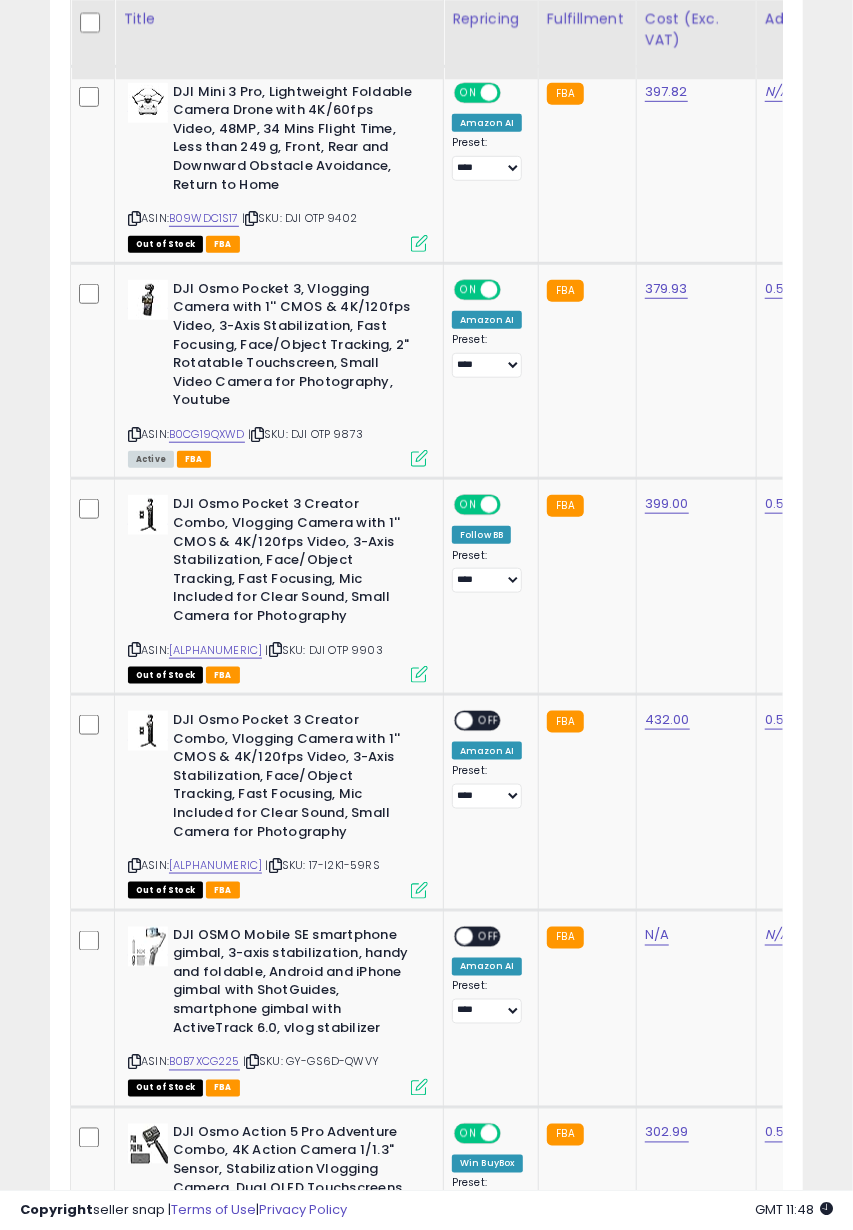 scroll, scrollTop: 2928, scrollLeft: 0, axis: vertical 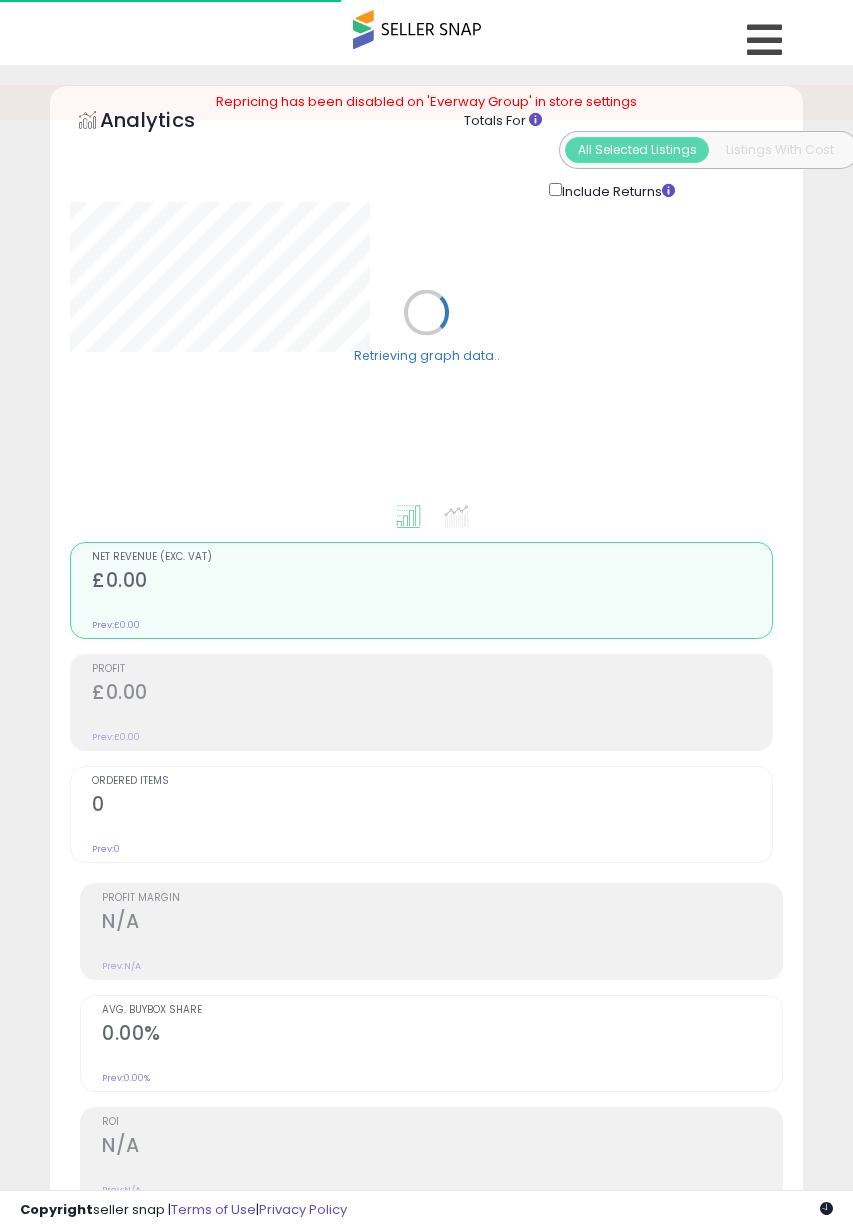 select on "**" 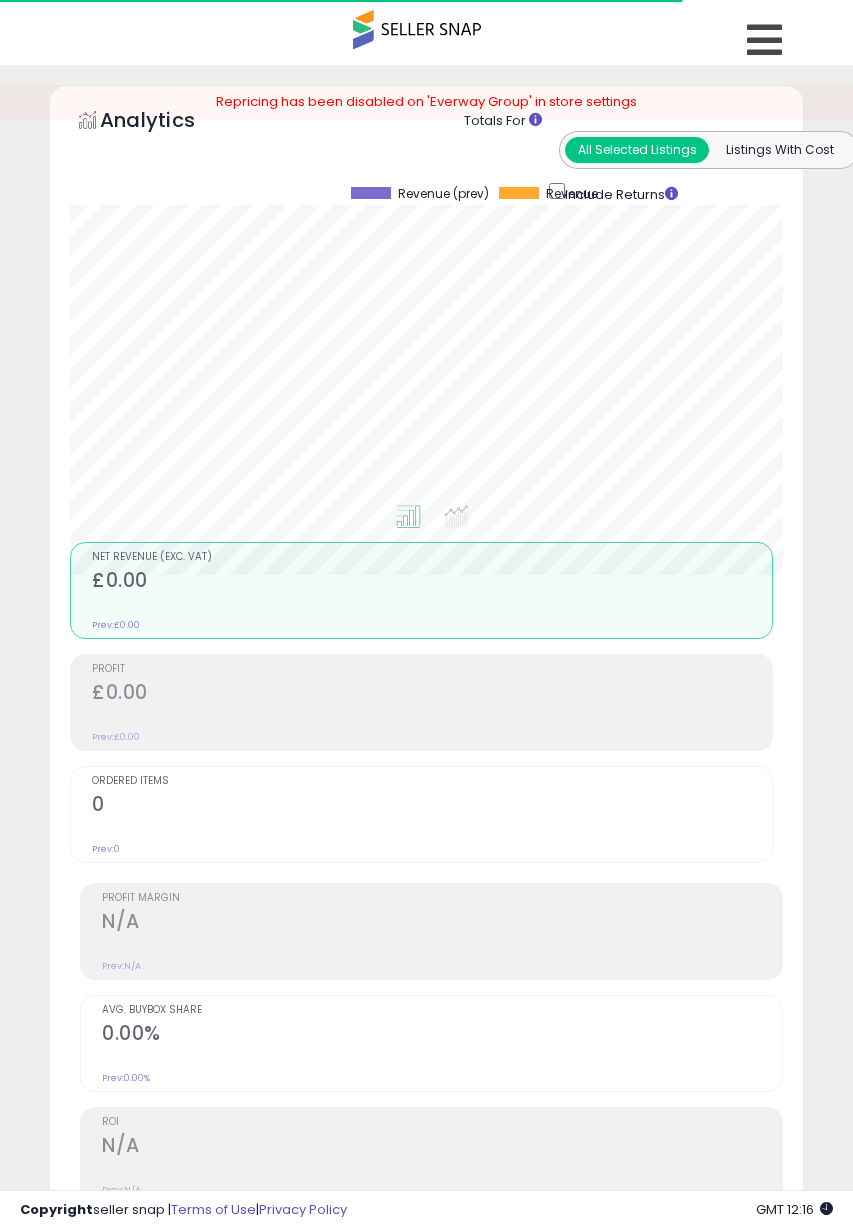 scroll, scrollTop: 876, scrollLeft: 0, axis: vertical 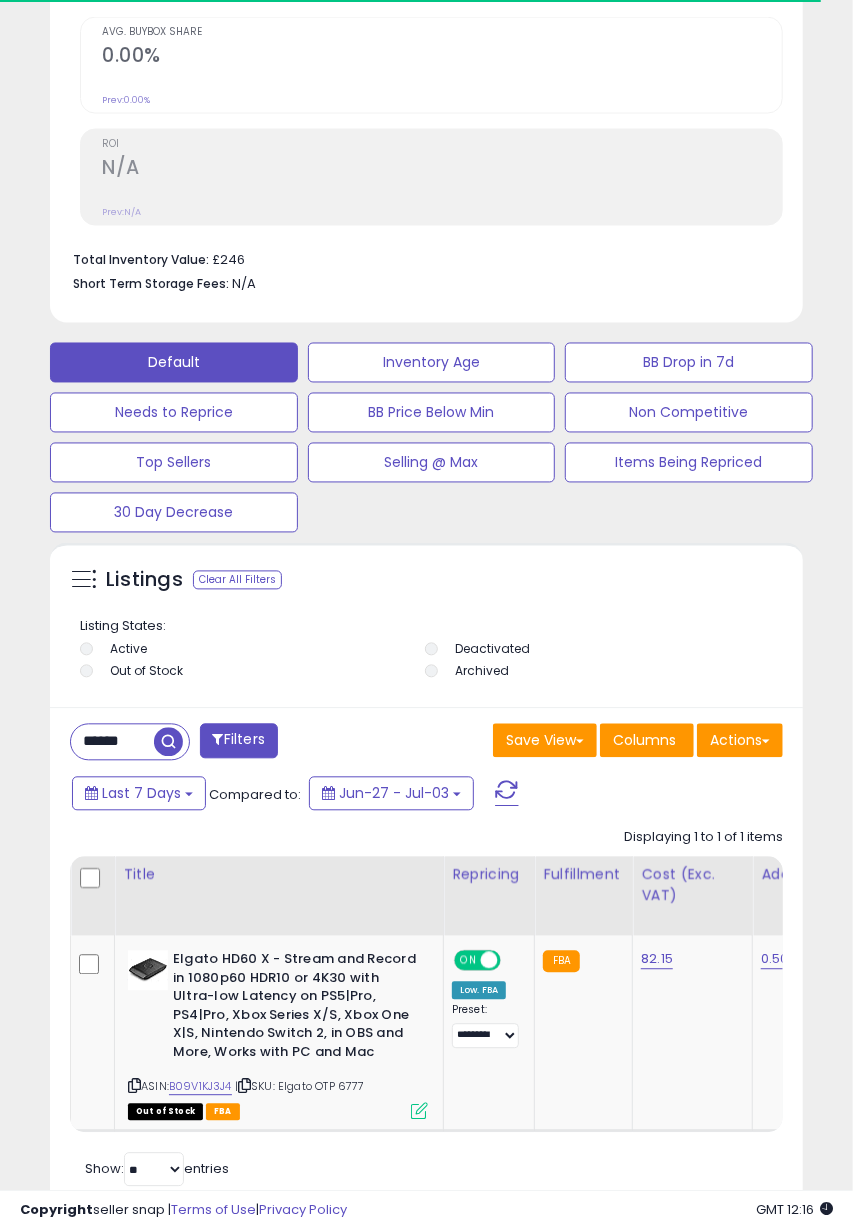 click on "******" at bounding box center (112, 742) 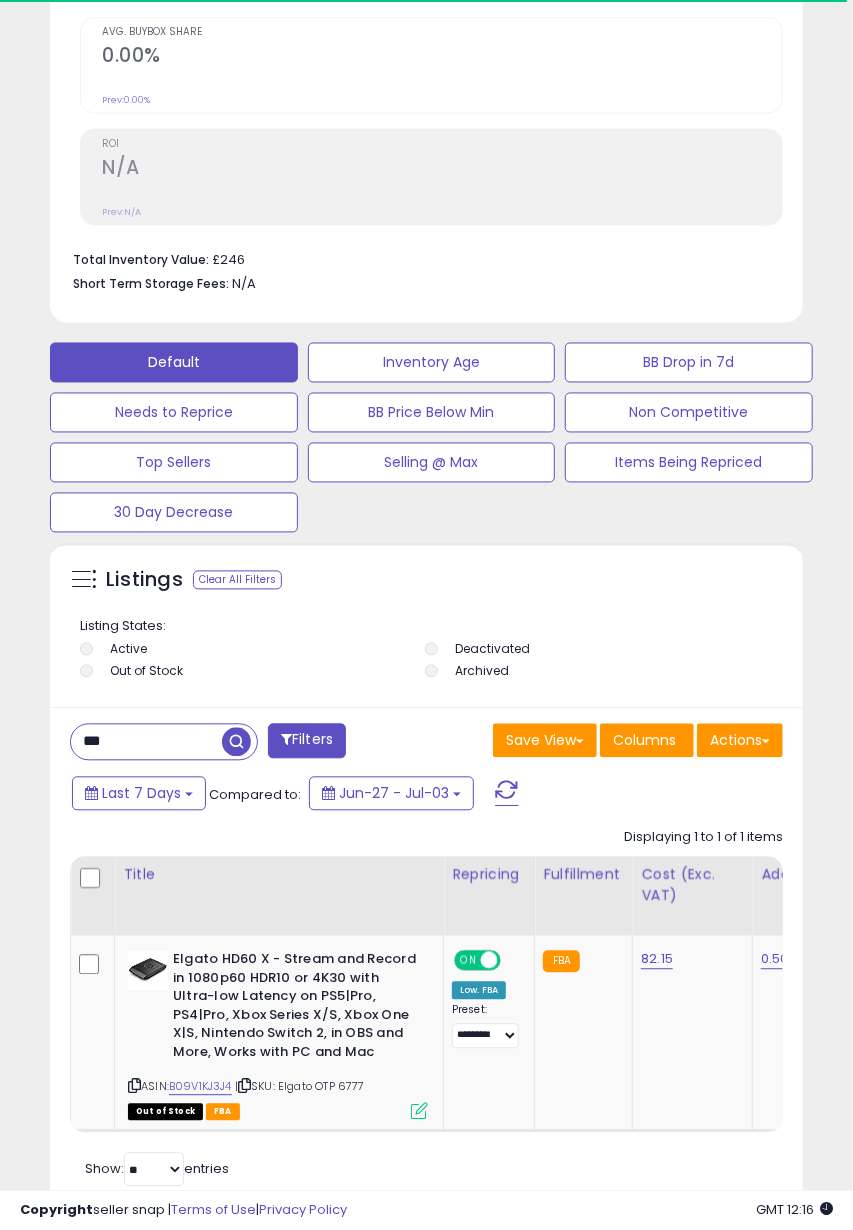 type on "***" 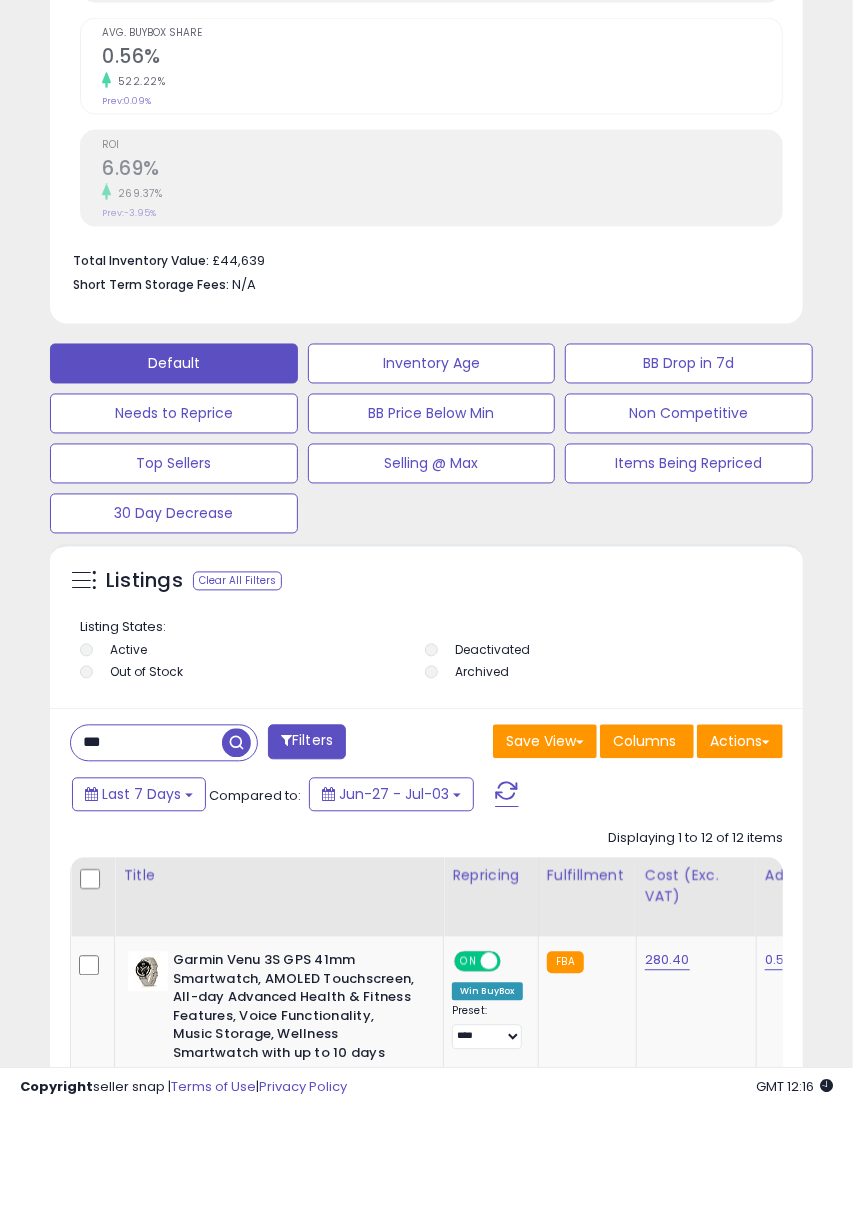 scroll, scrollTop: 999610, scrollLeft: 999256, axis: both 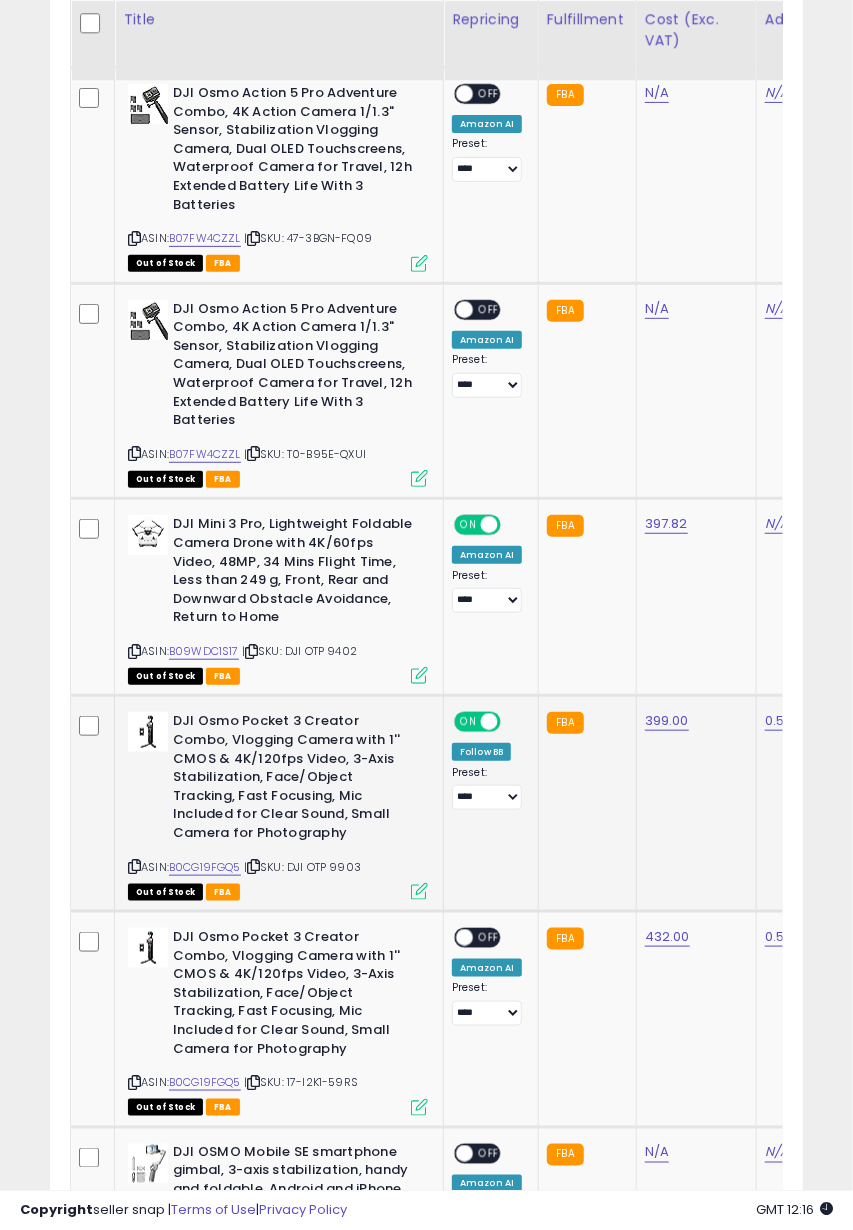 click at bounding box center (134, 866) 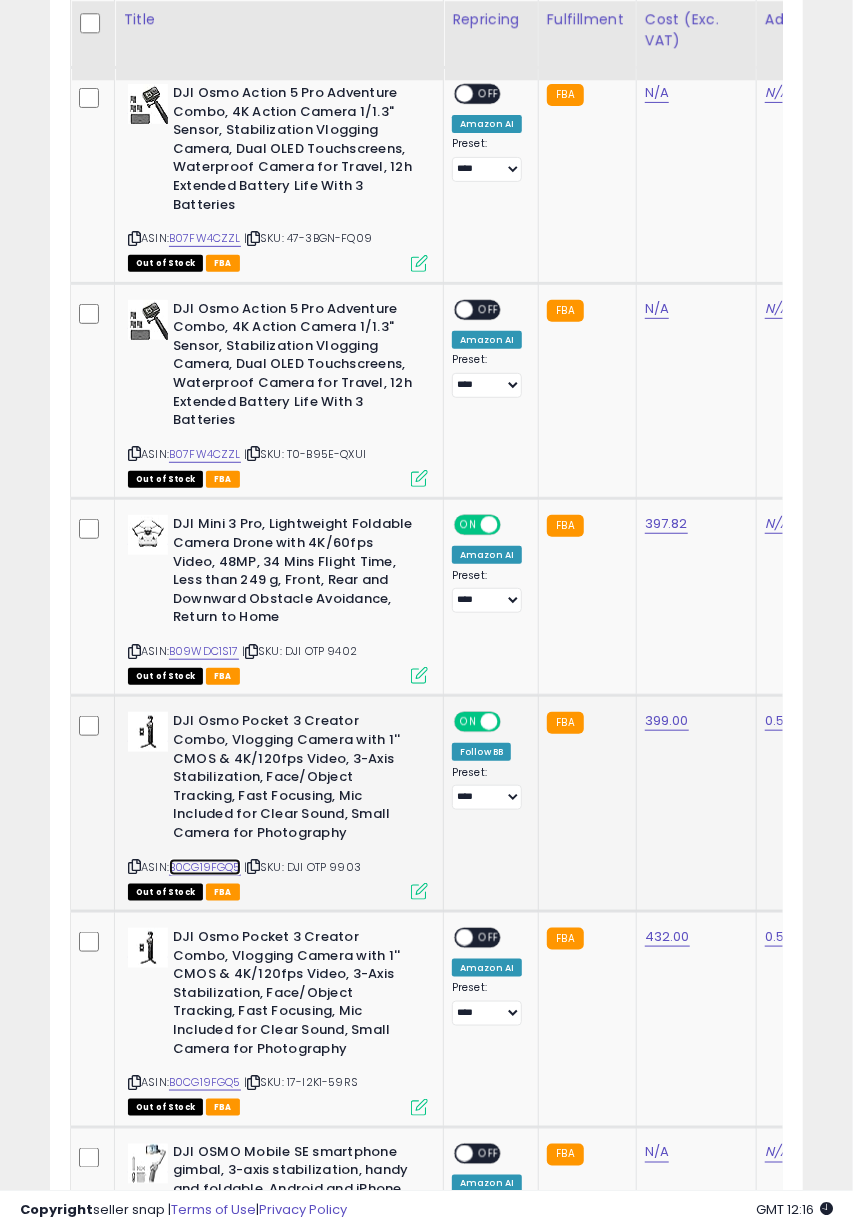 click on "[ALPHANUMERIC]" at bounding box center (205, 867) 